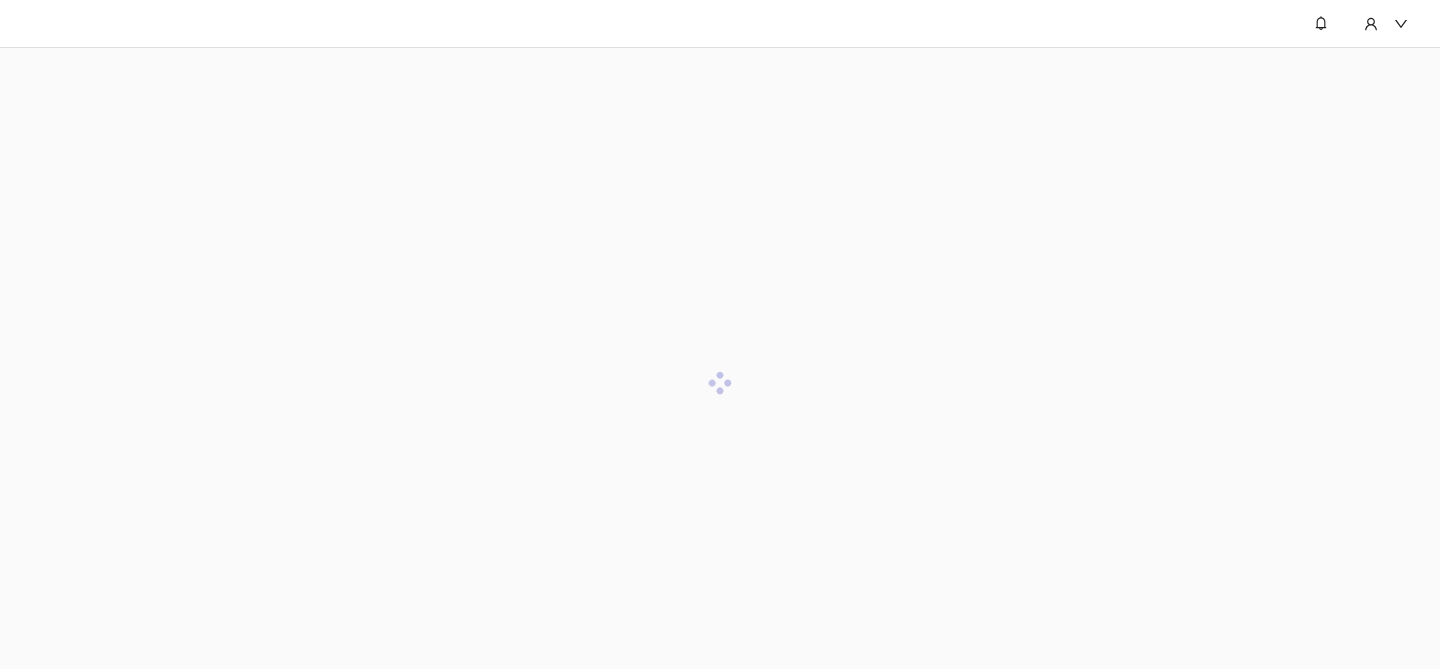 scroll, scrollTop: 0, scrollLeft: 0, axis: both 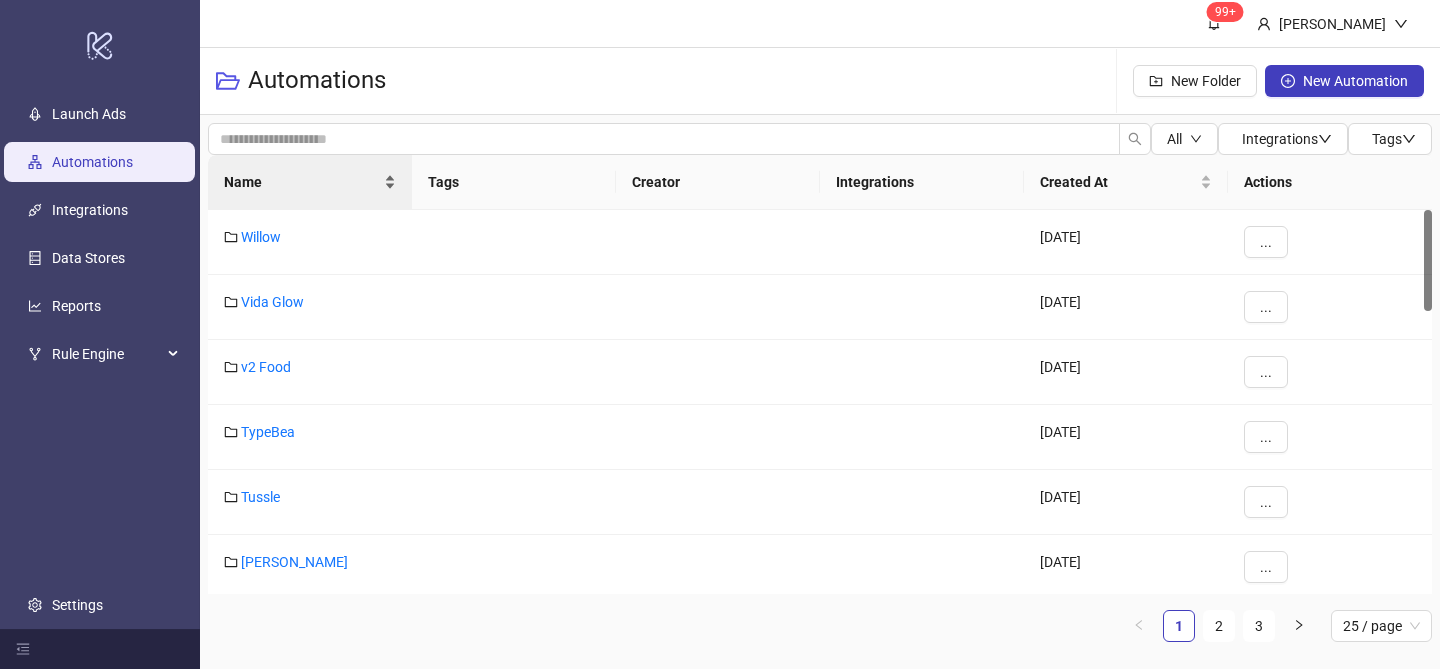 click on "Name" at bounding box center (310, 182) 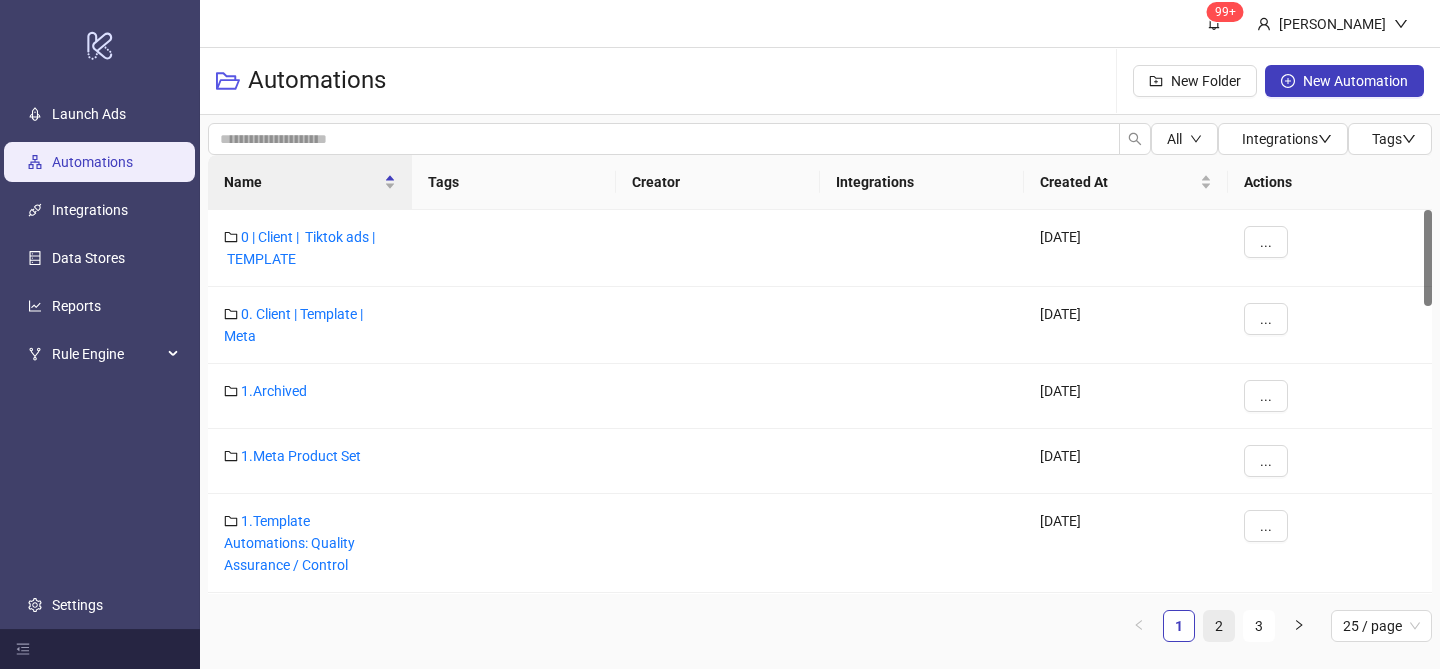 click on "2" at bounding box center [1219, 626] 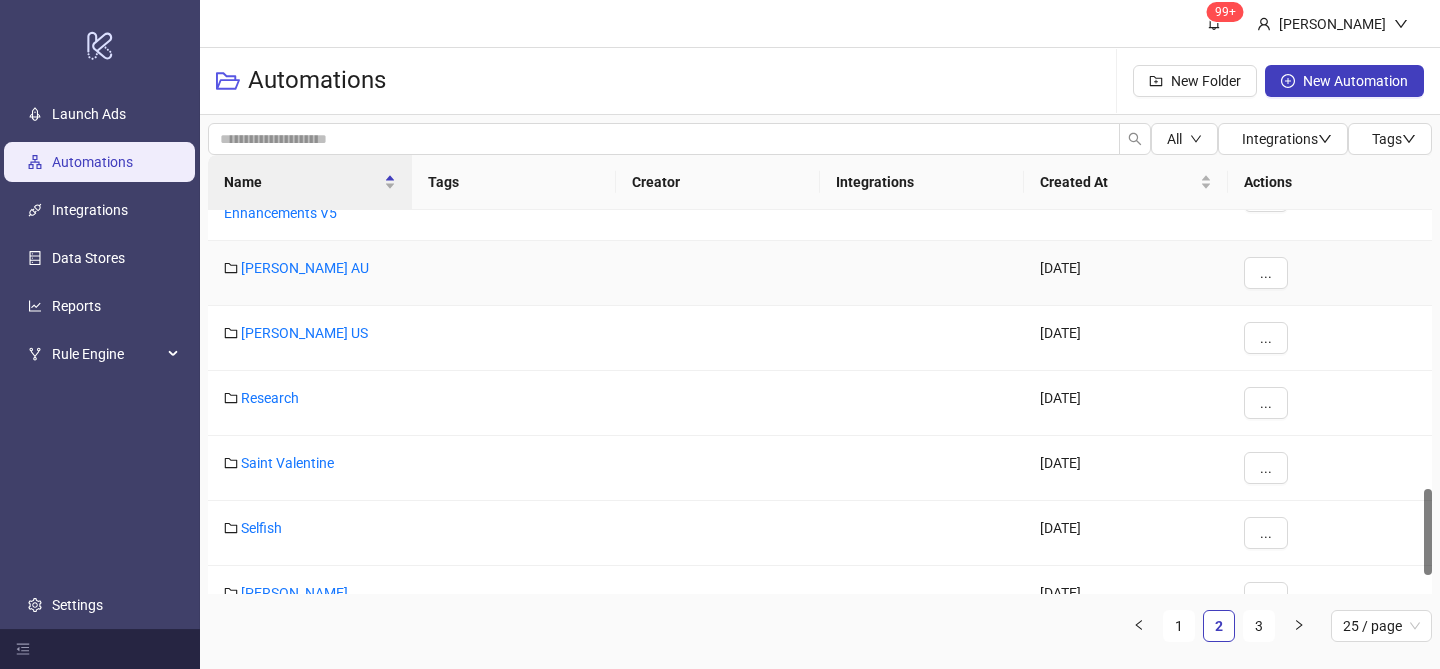 scroll, scrollTop: 1311, scrollLeft: 0, axis: vertical 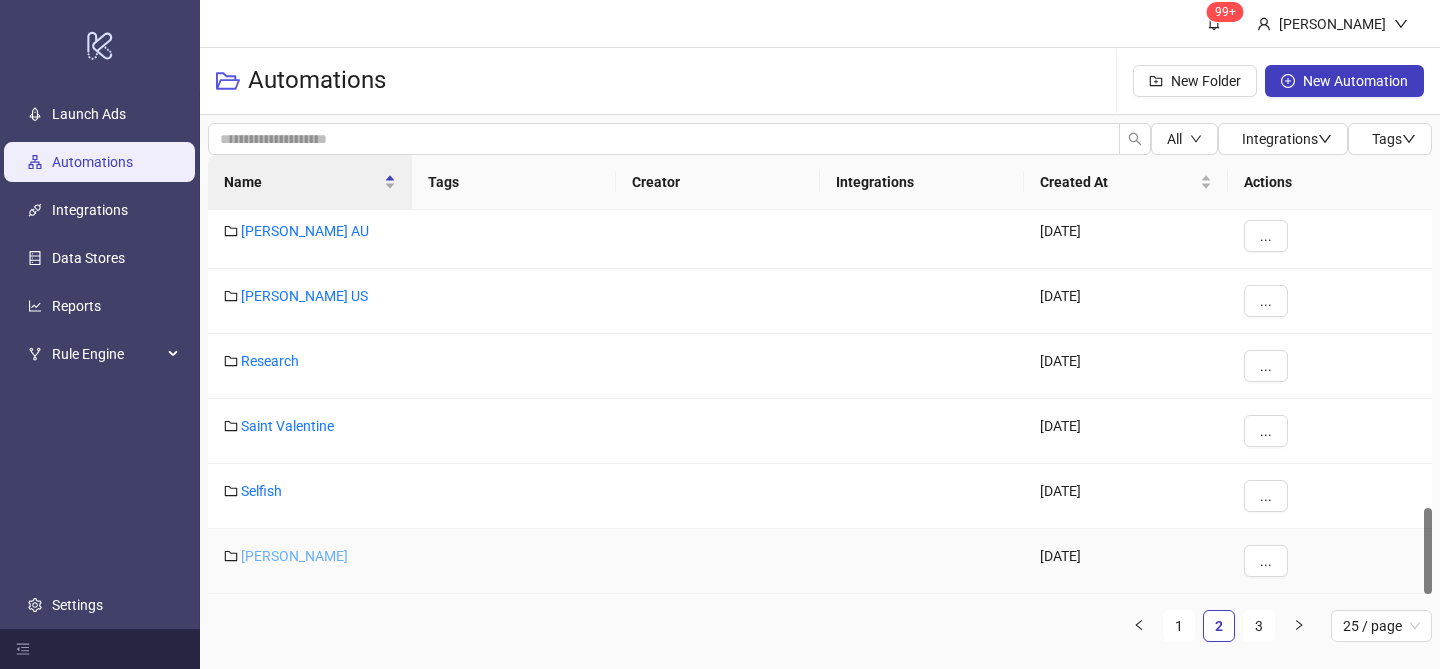 click on "[PERSON_NAME]" at bounding box center (294, 556) 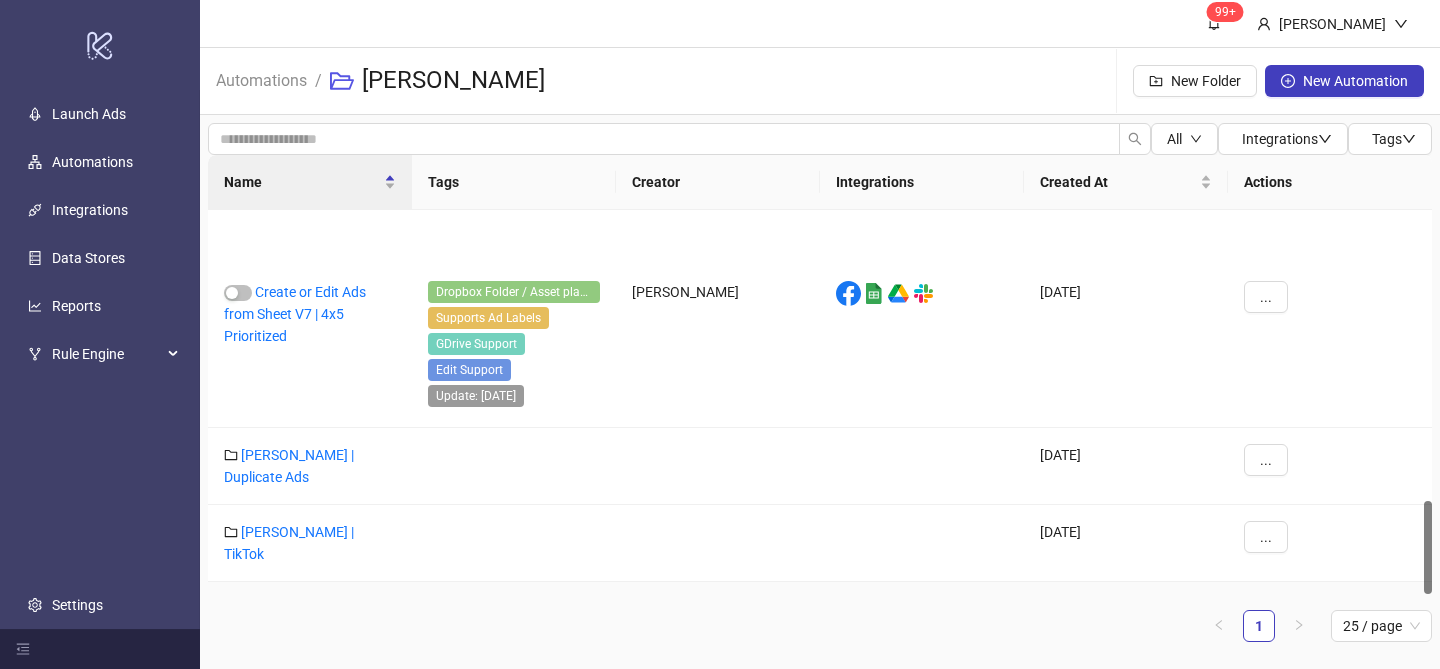 scroll, scrollTop: 1197, scrollLeft: 0, axis: vertical 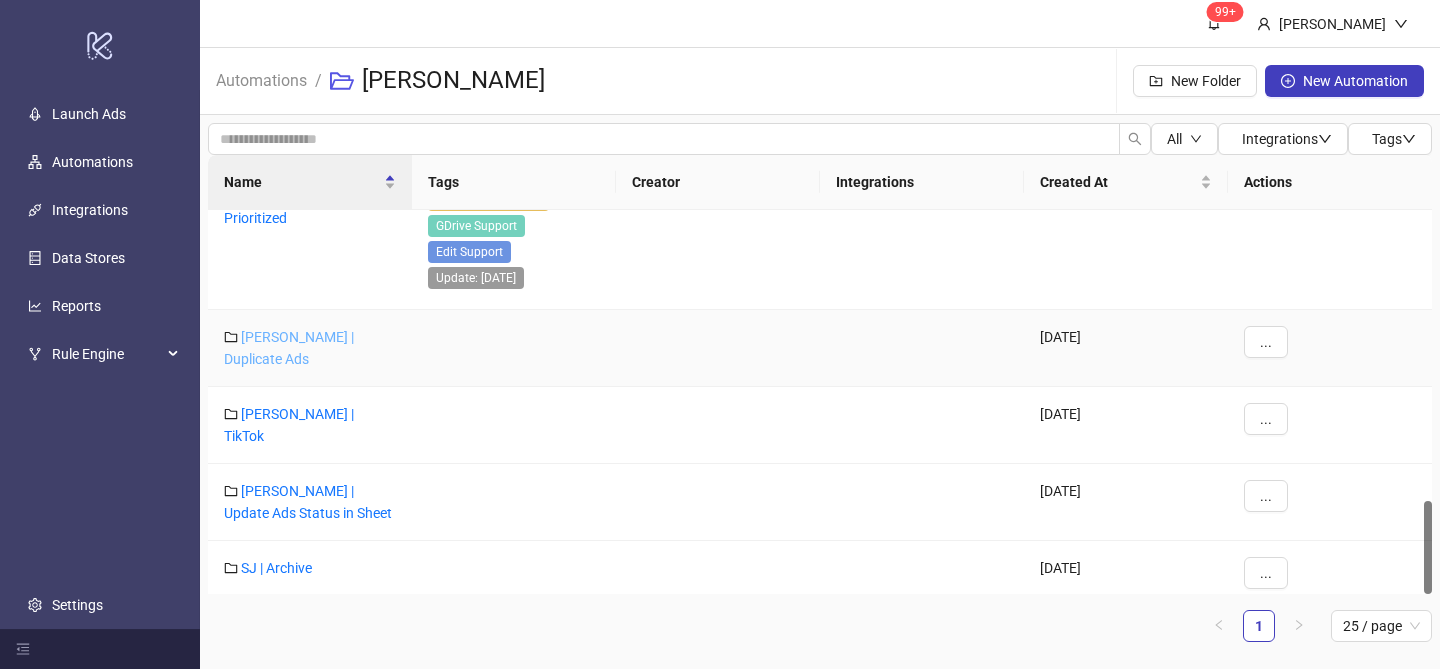click on "Shona Joy | Duplicate Ads" at bounding box center (289, 348) 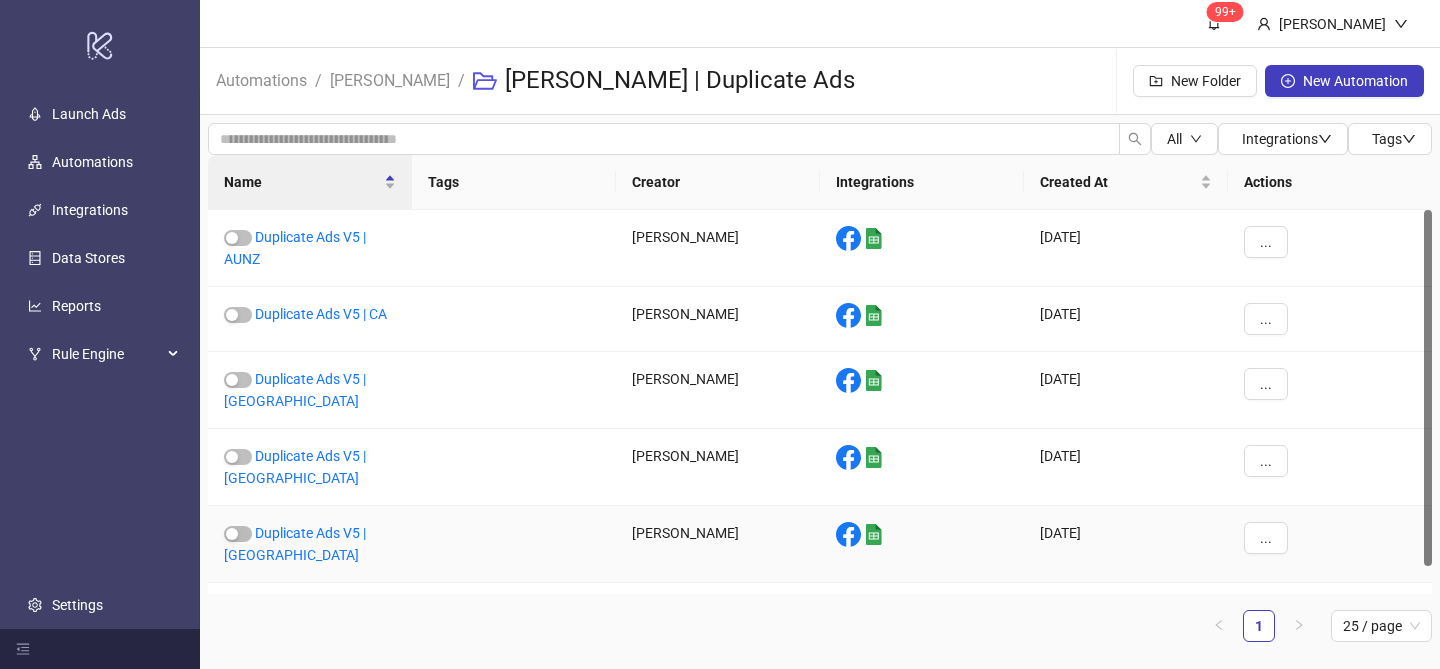 scroll, scrollTop: 30, scrollLeft: 0, axis: vertical 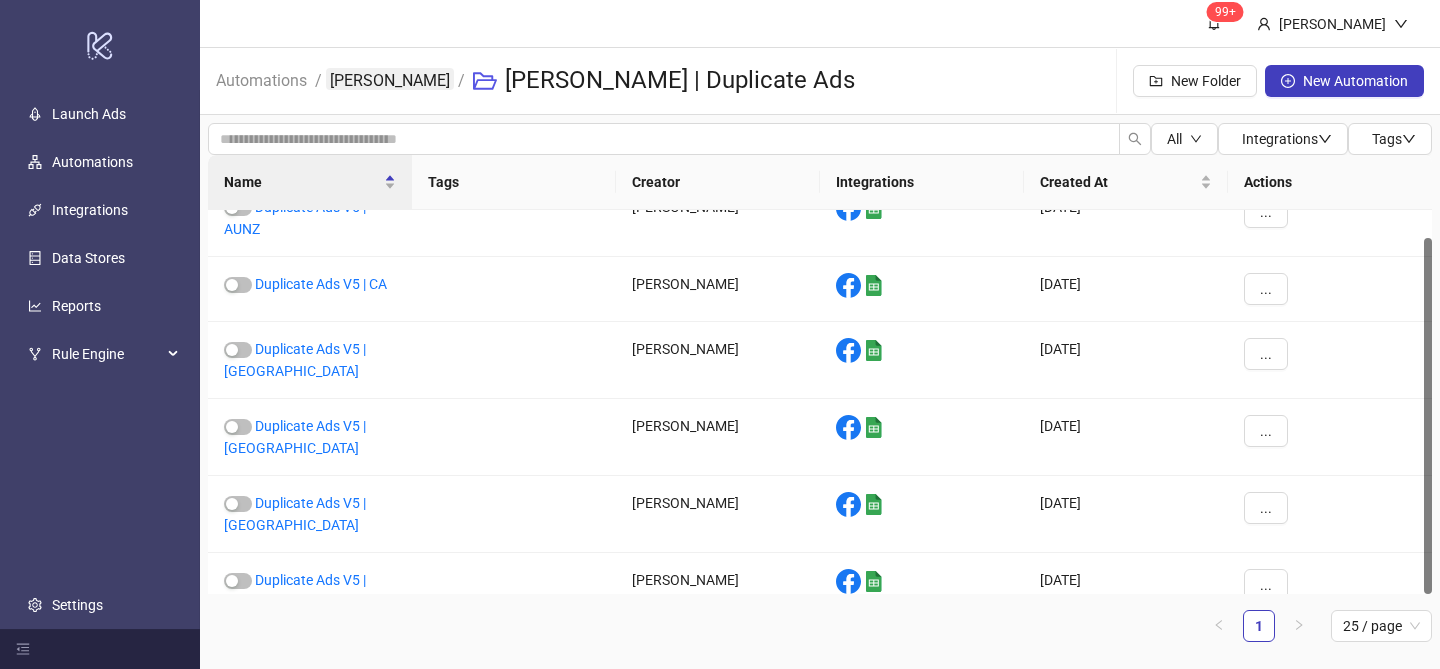 click on "[PERSON_NAME]" at bounding box center (390, 79) 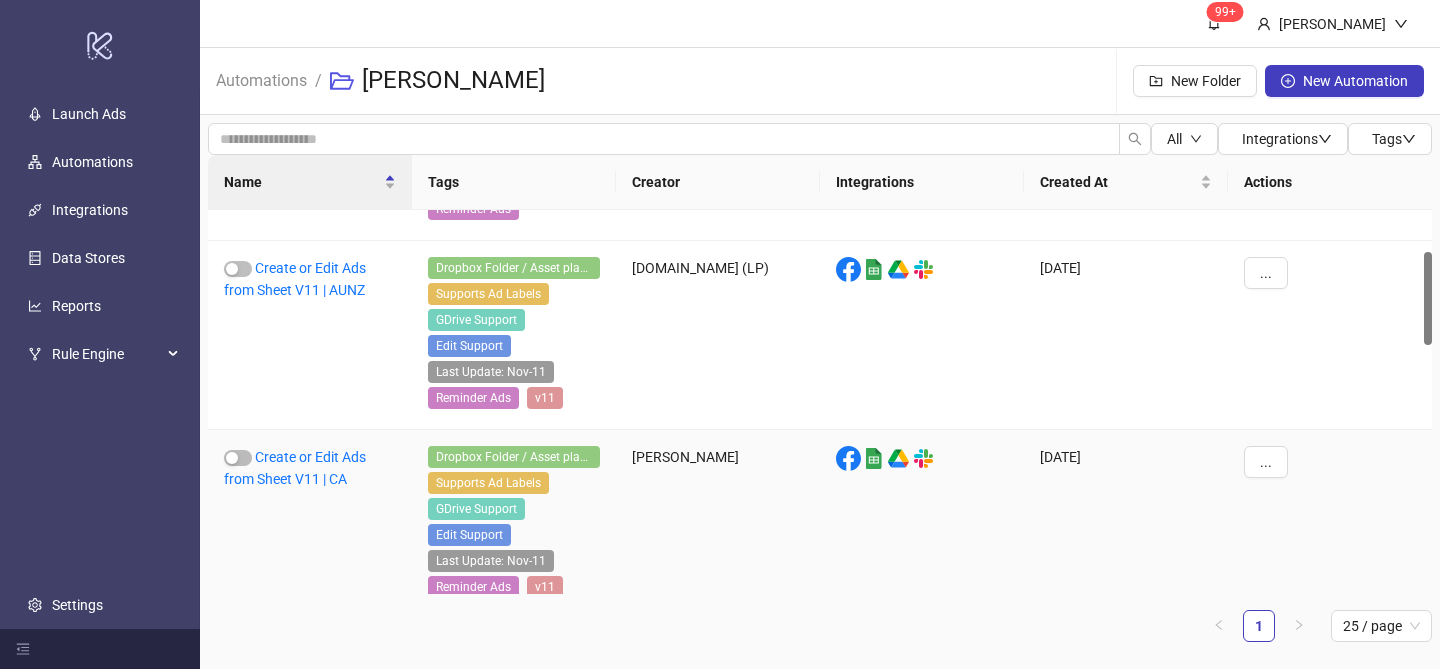 scroll, scrollTop: 174, scrollLeft: 0, axis: vertical 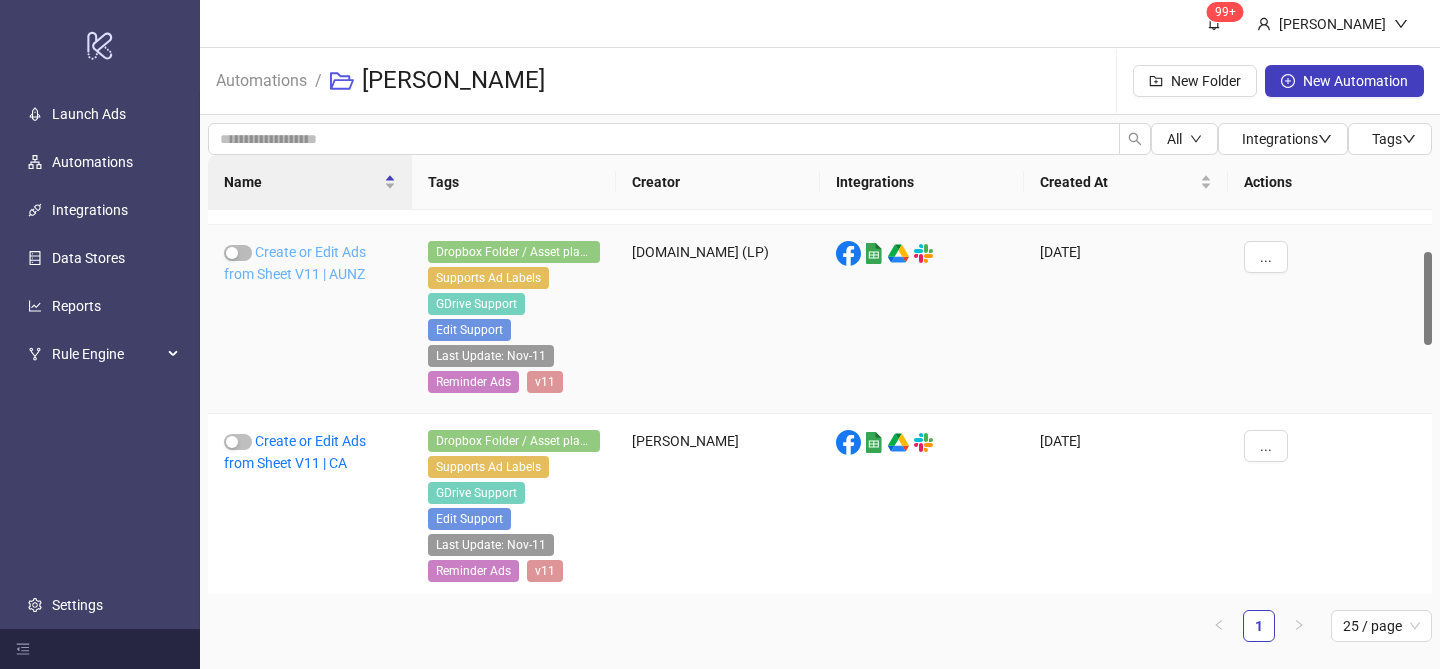 click on "Create or Edit Ads from Sheet V11   | AUNZ" at bounding box center [295, 263] 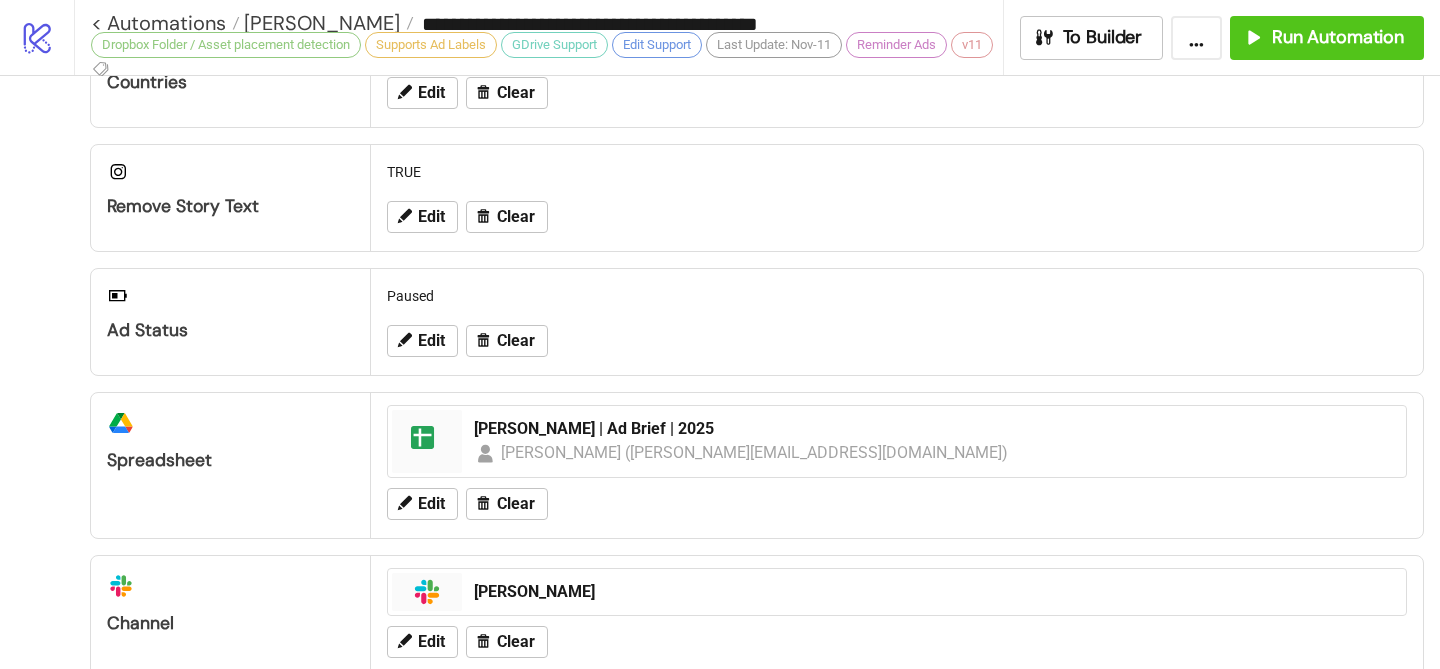 scroll, scrollTop: 0, scrollLeft: 0, axis: both 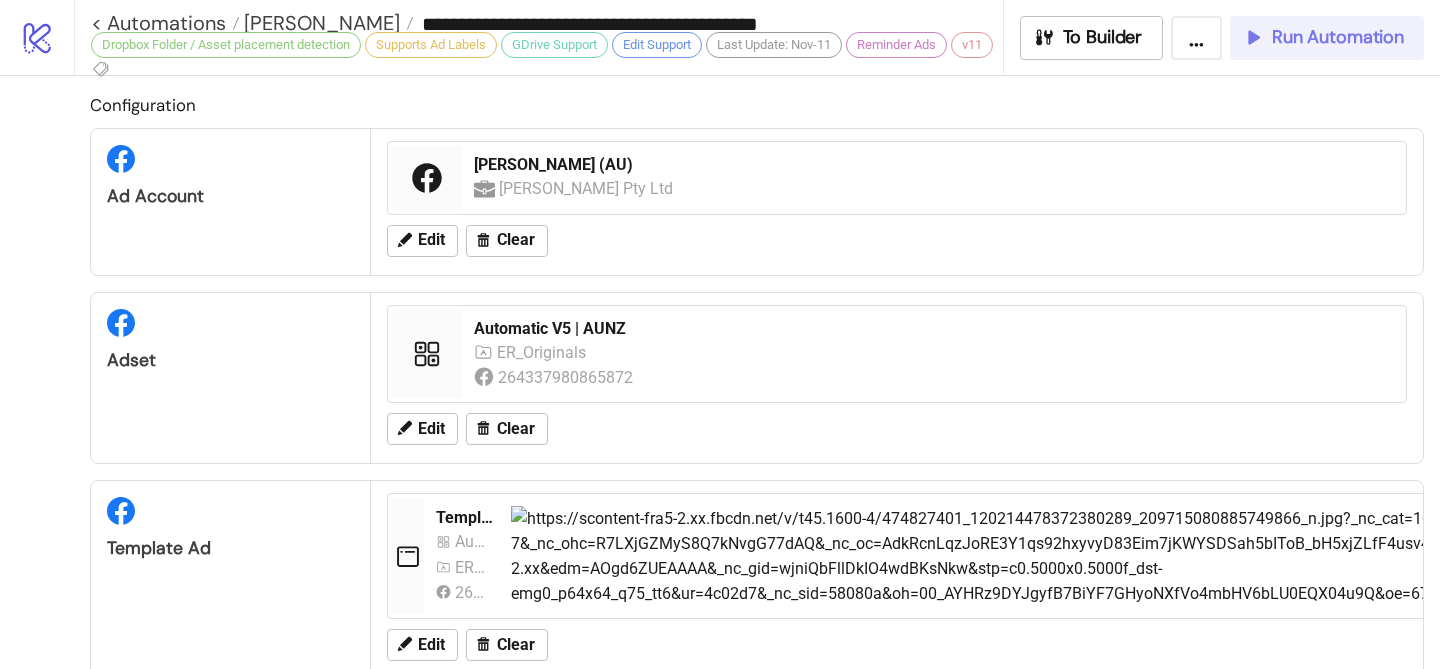 click on "Run Automation" at bounding box center (1338, 37) 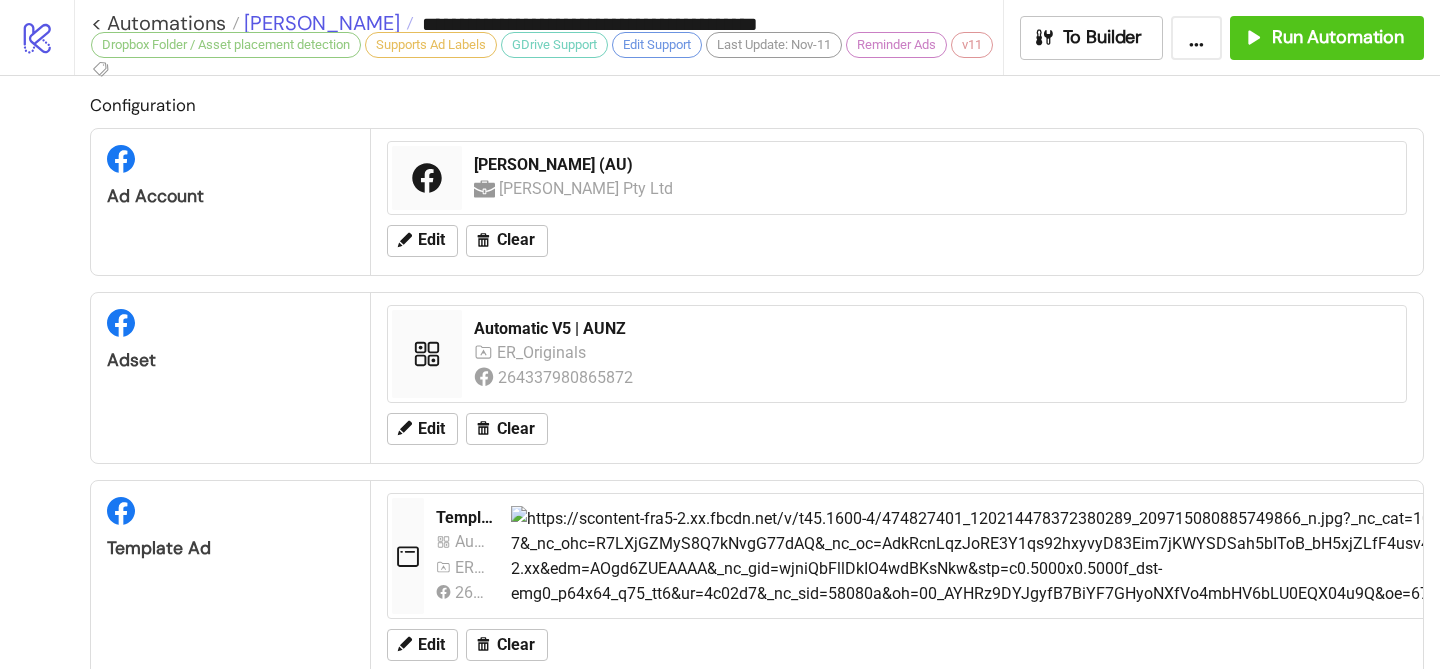 click on "[PERSON_NAME]" at bounding box center (319, 23) 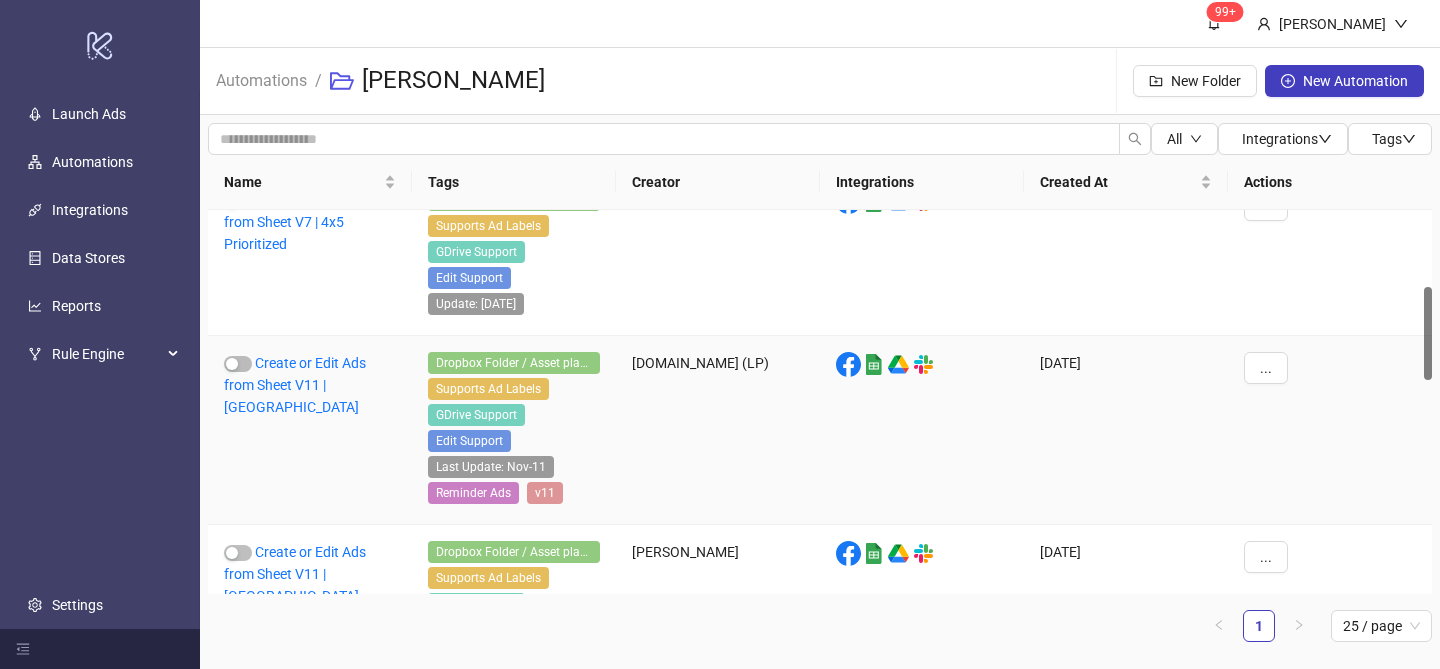 scroll, scrollTop: 296, scrollLeft: 0, axis: vertical 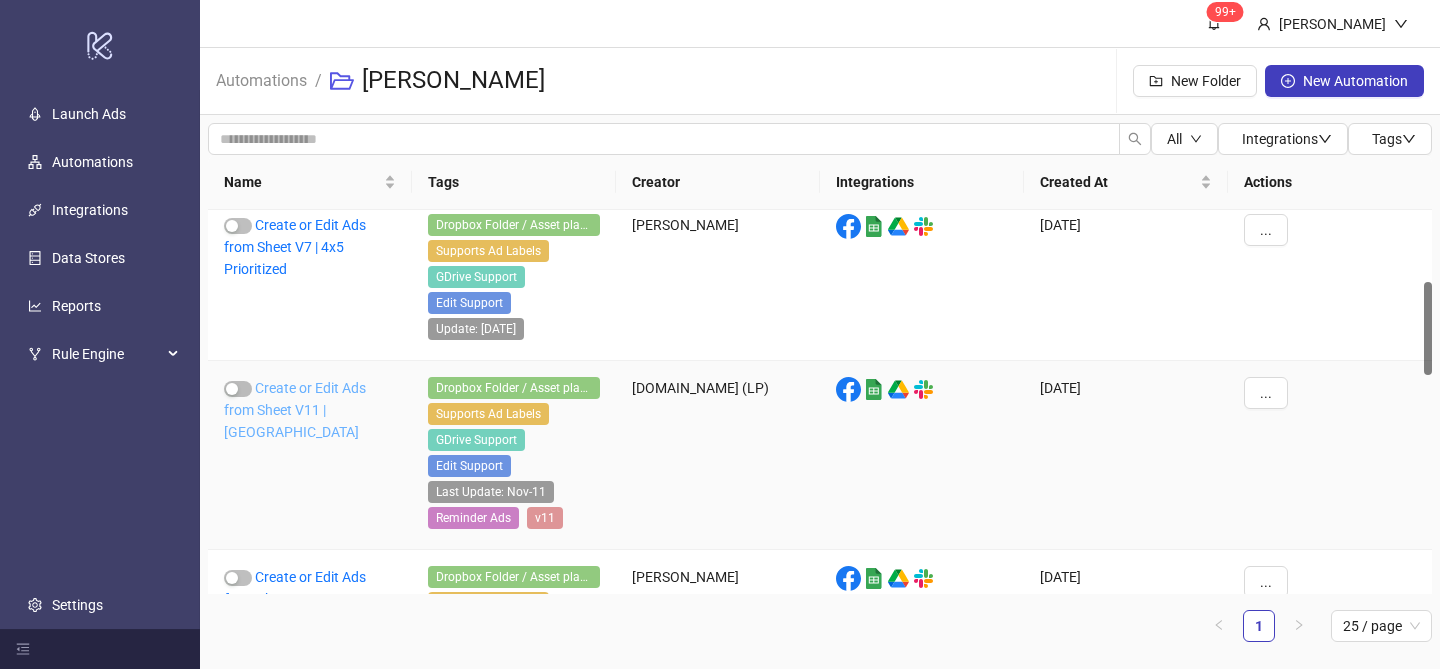 click on "Create or Edit Ads from Sheet V11  | US" at bounding box center [295, 410] 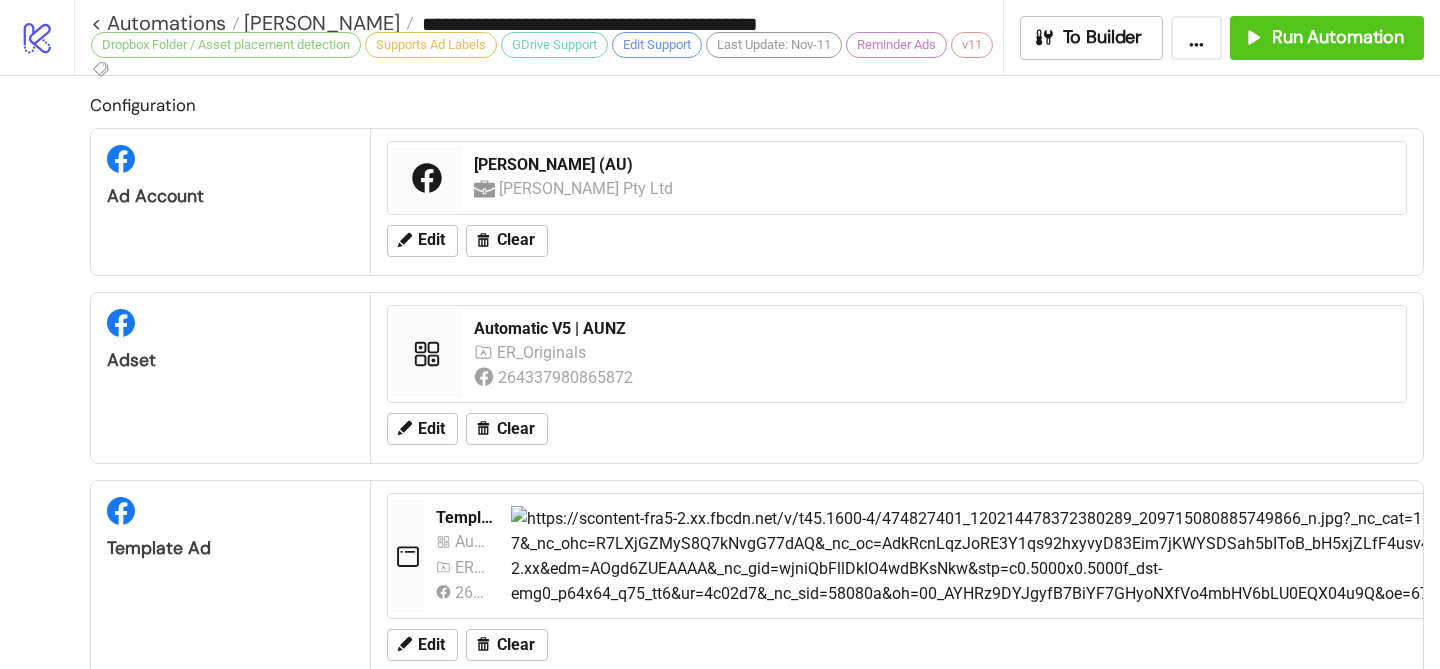 type on "**********" 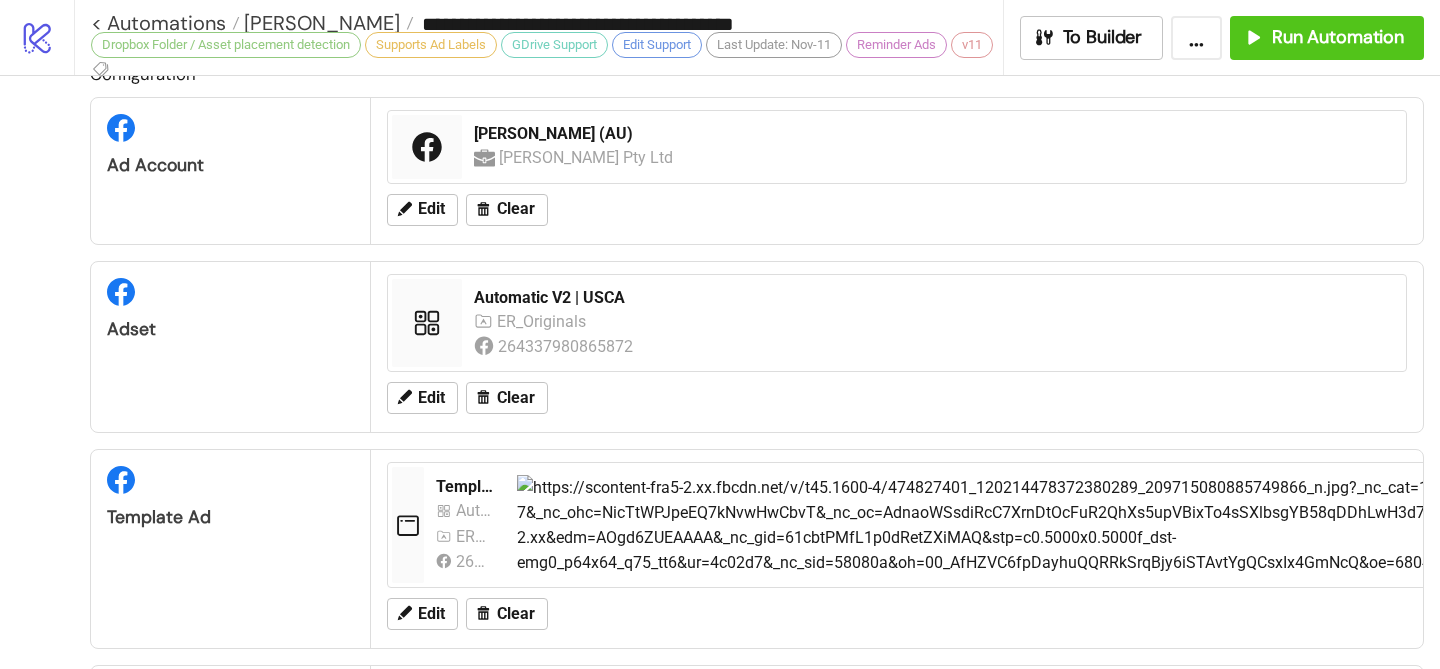scroll, scrollTop: 0, scrollLeft: 0, axis: both 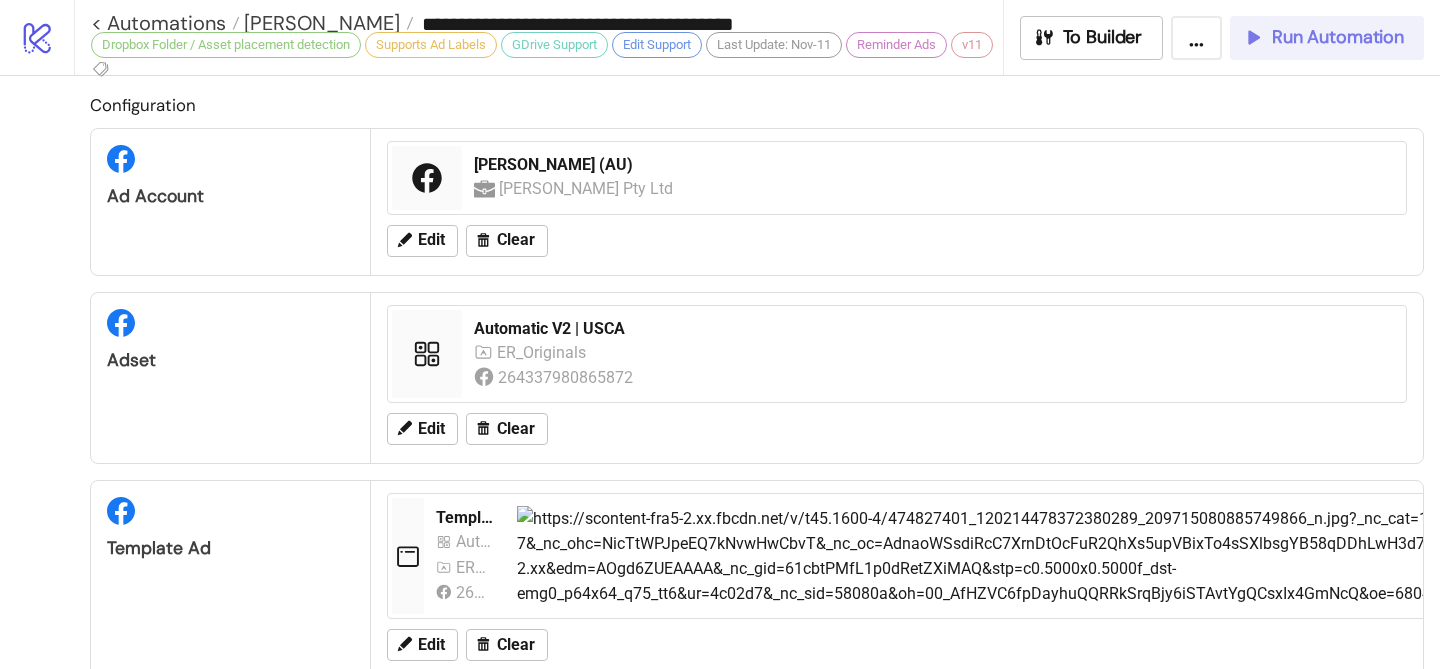 click on "Run Automation" at bounding box center [1338, 37] 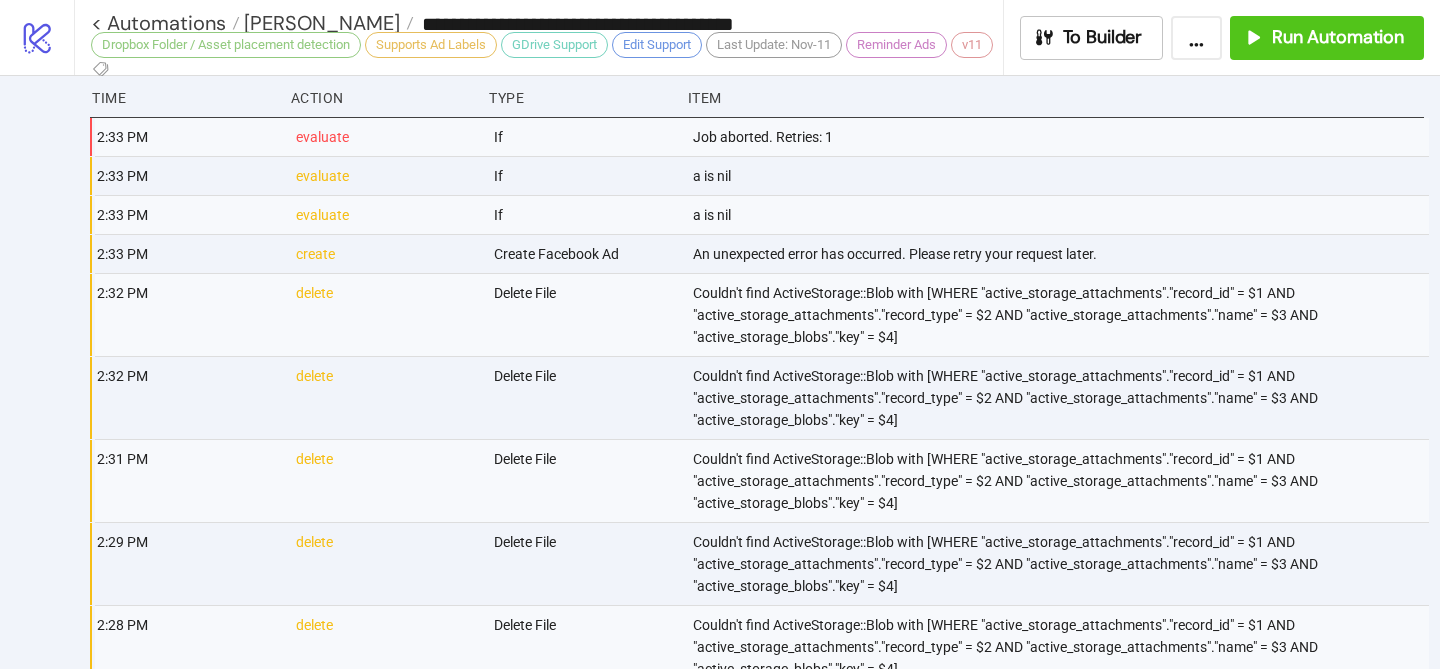 scroll, scrollTop: 1460, scrollLeft: 0, axis: vertical 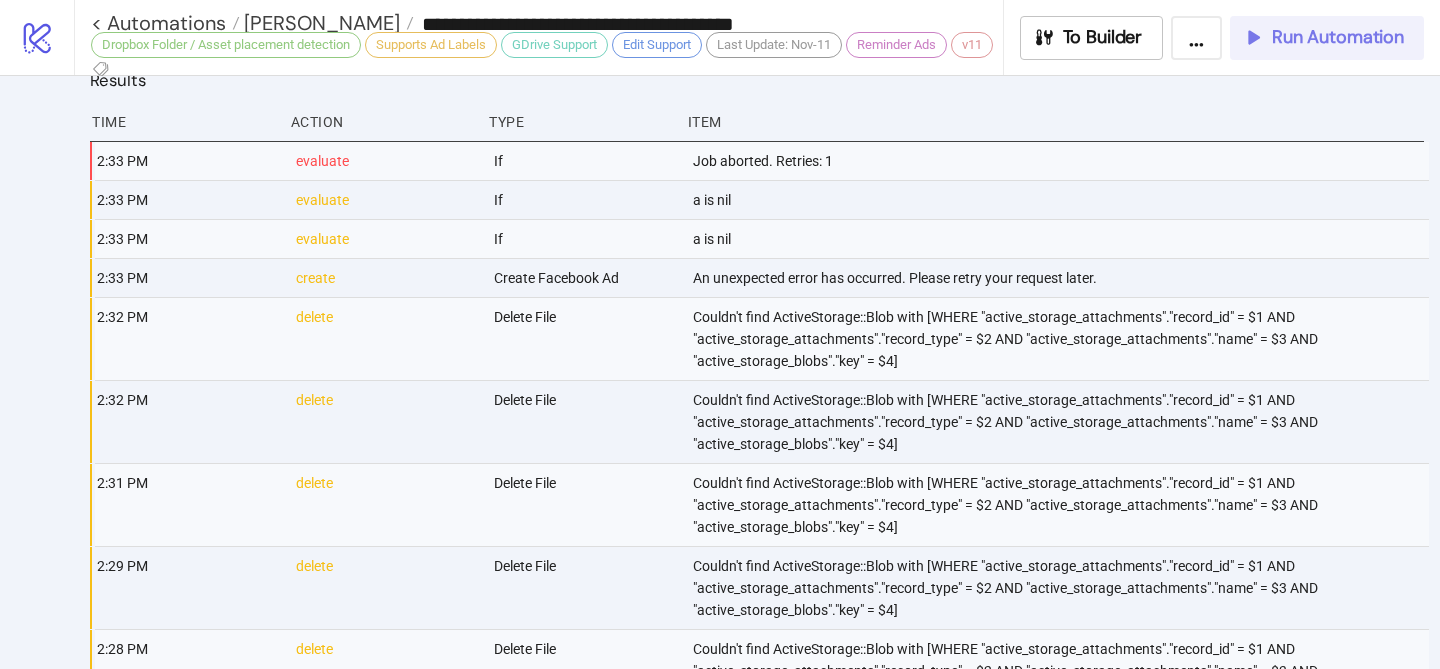 click on "Run Automation" at bounding box center (1327, 38) 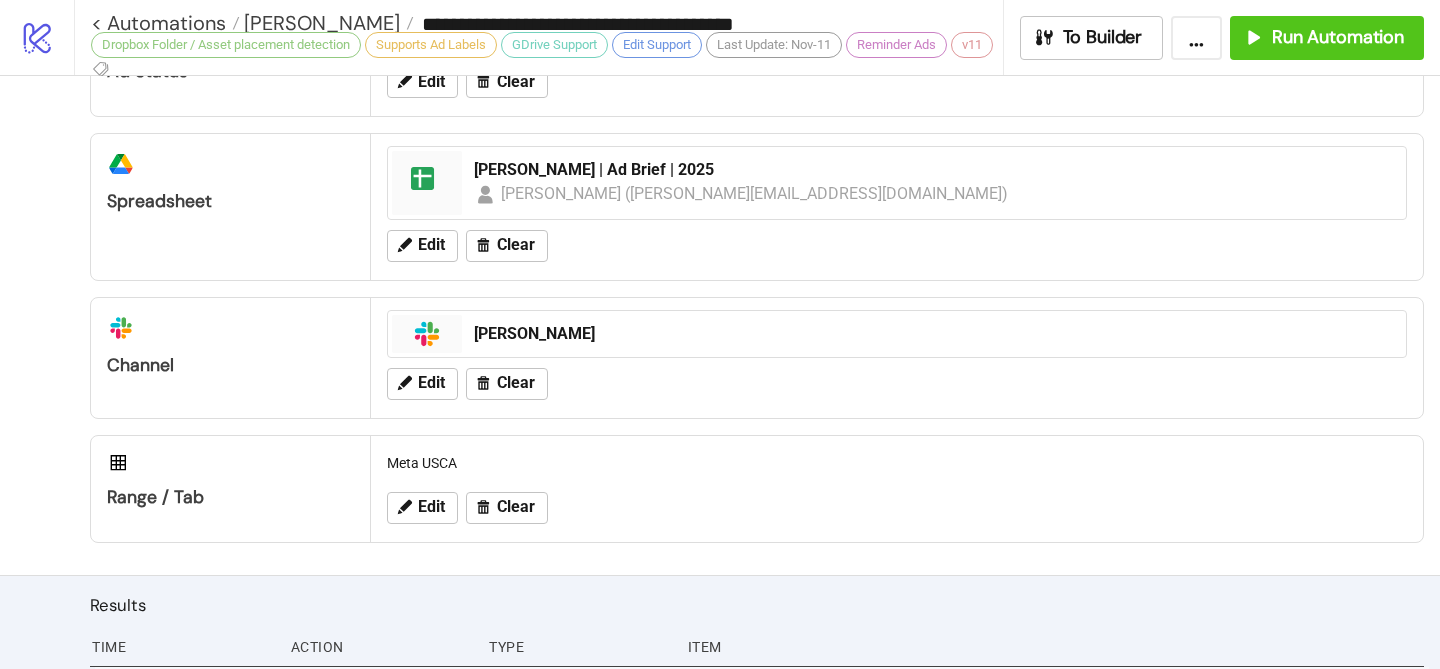 scroll, scrollTop: 853, scrollLeft: 0, axis: vertical 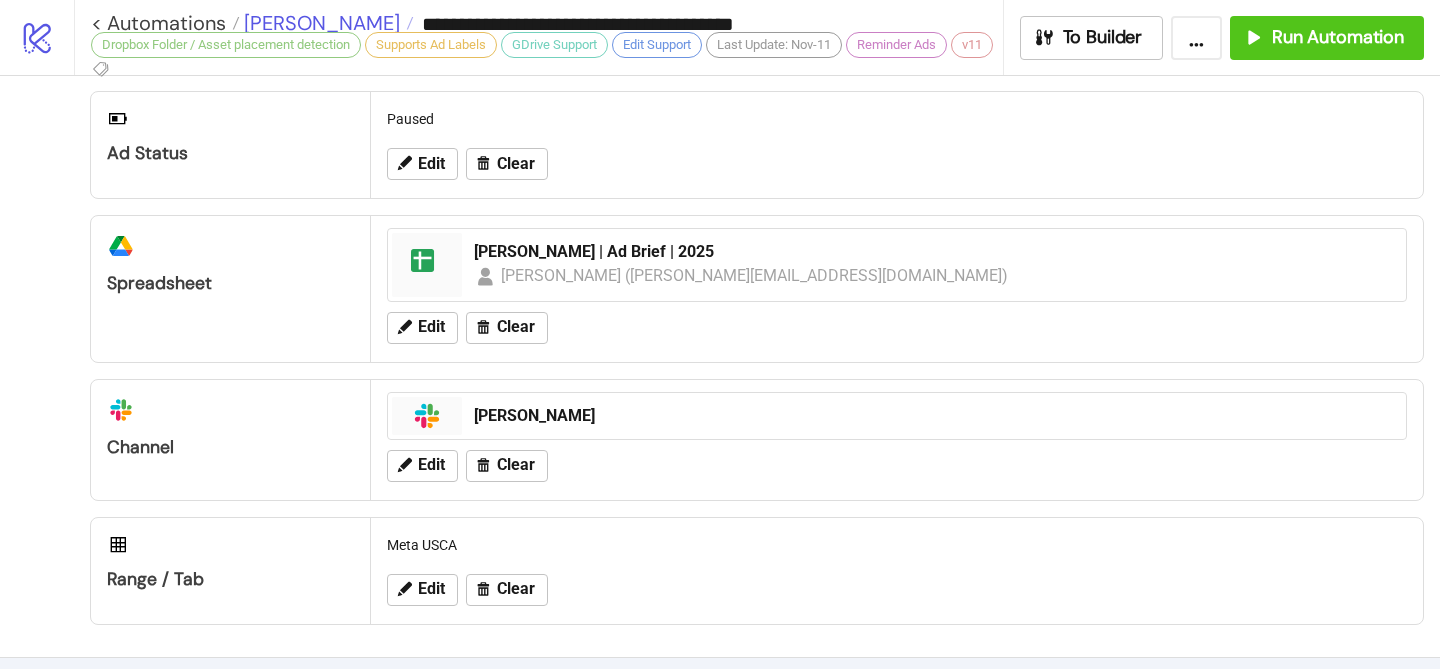 click on "[PERSON_NAME]" at bounding box center [319, 23] 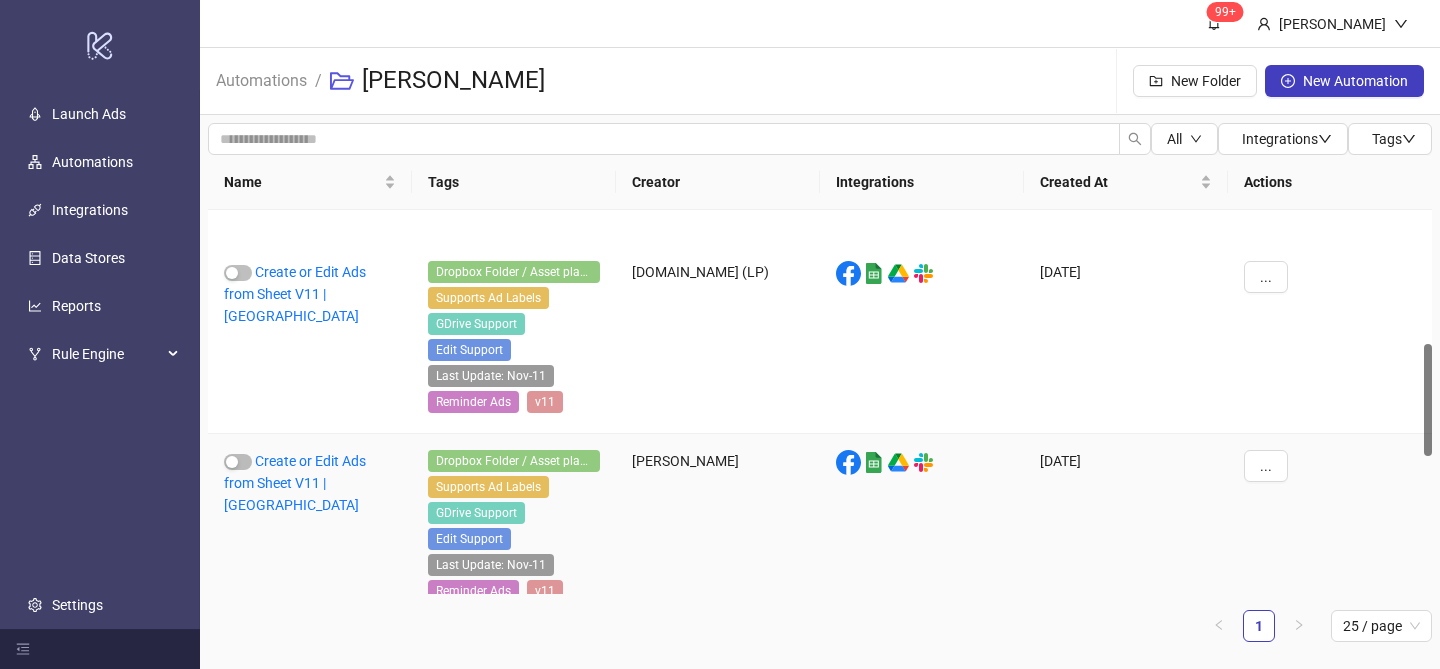 scroll, scrollTop: 473, scrollLeft: 0, axis: vertical 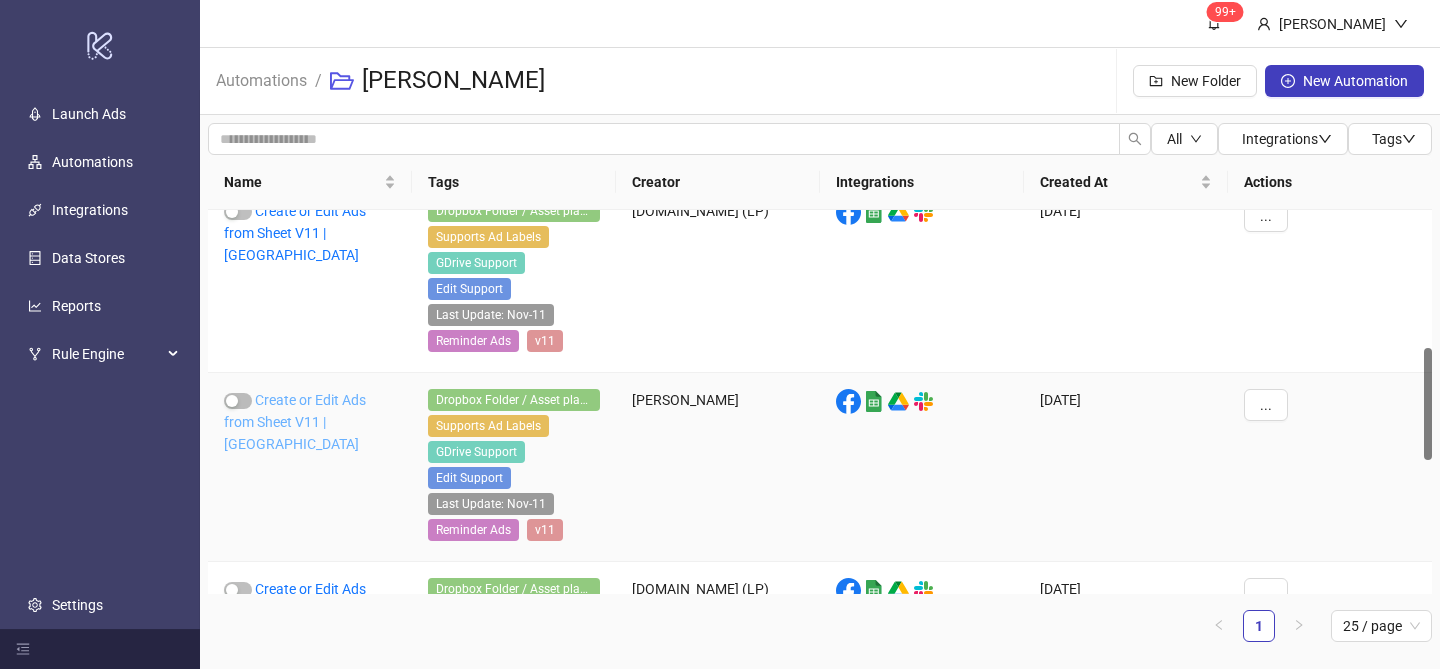 click on "Create or Edit Ads from Sheet V11  | UK" at bounding box center [295, 422] 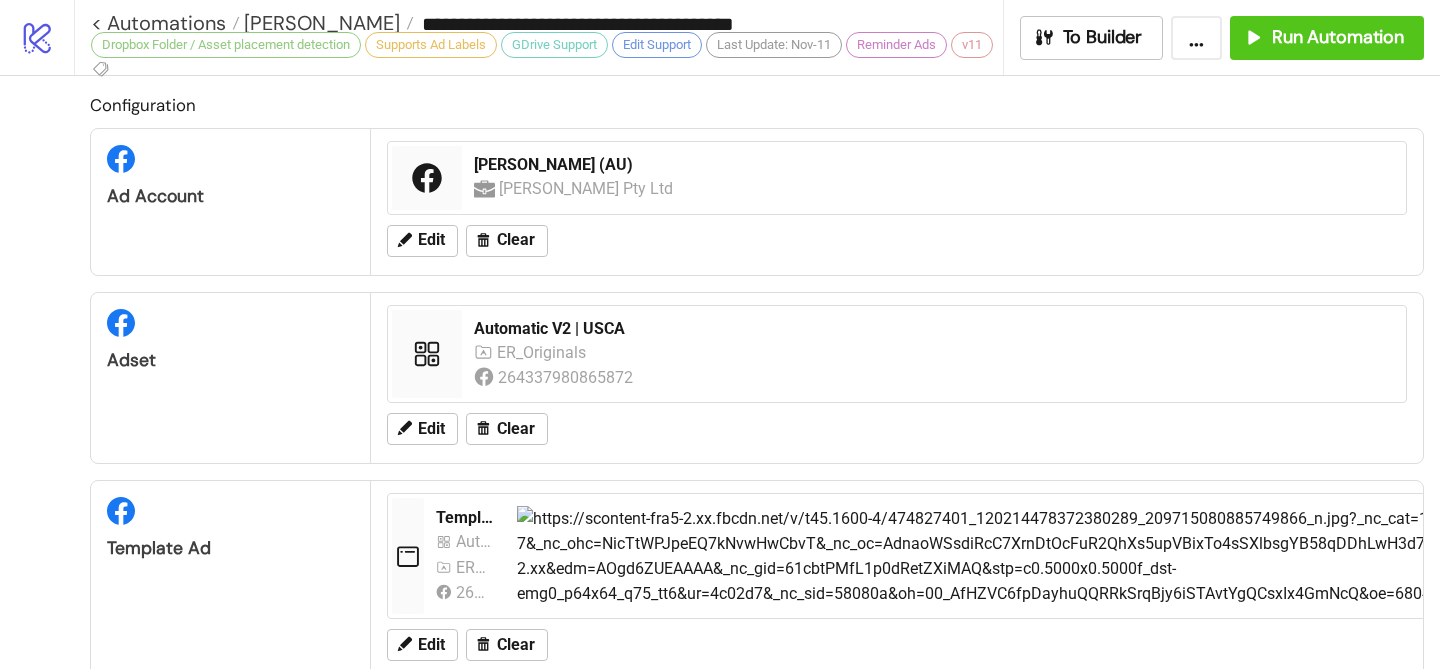type on "**********" 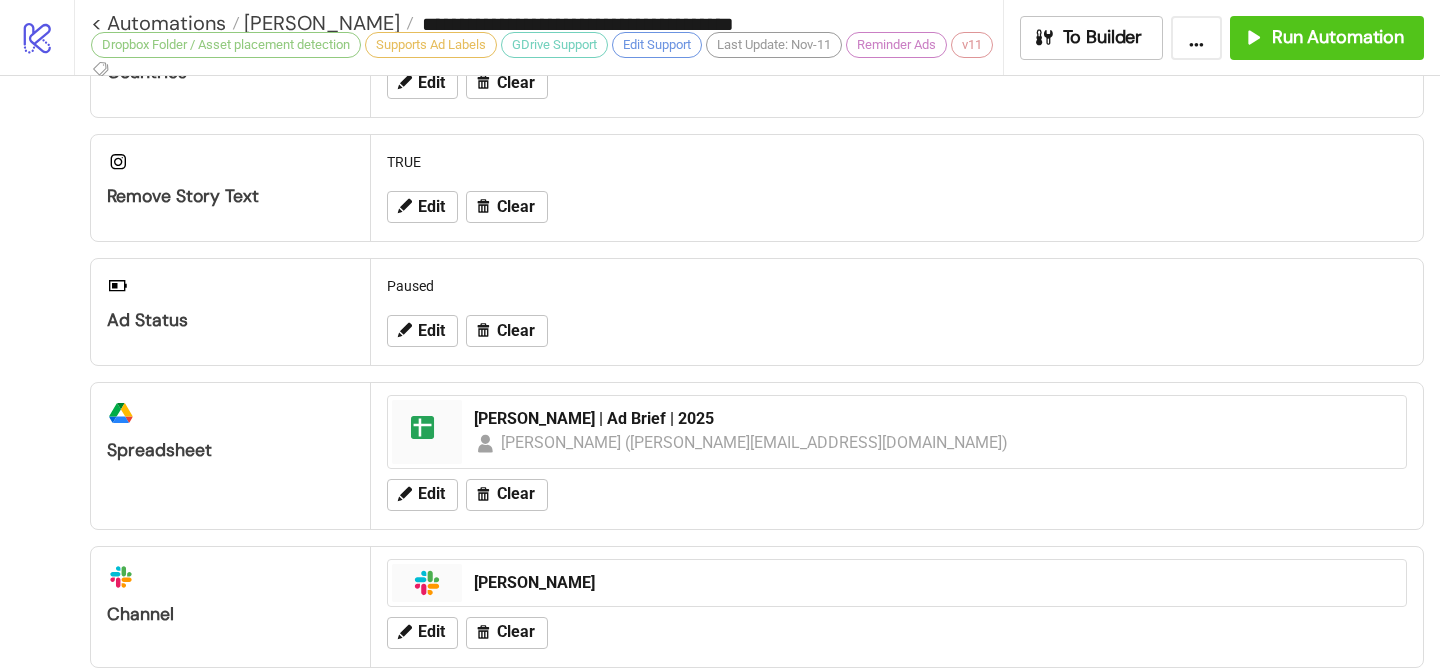 scroll, scrollTop: 0, scrollLeft: 0, axis: both 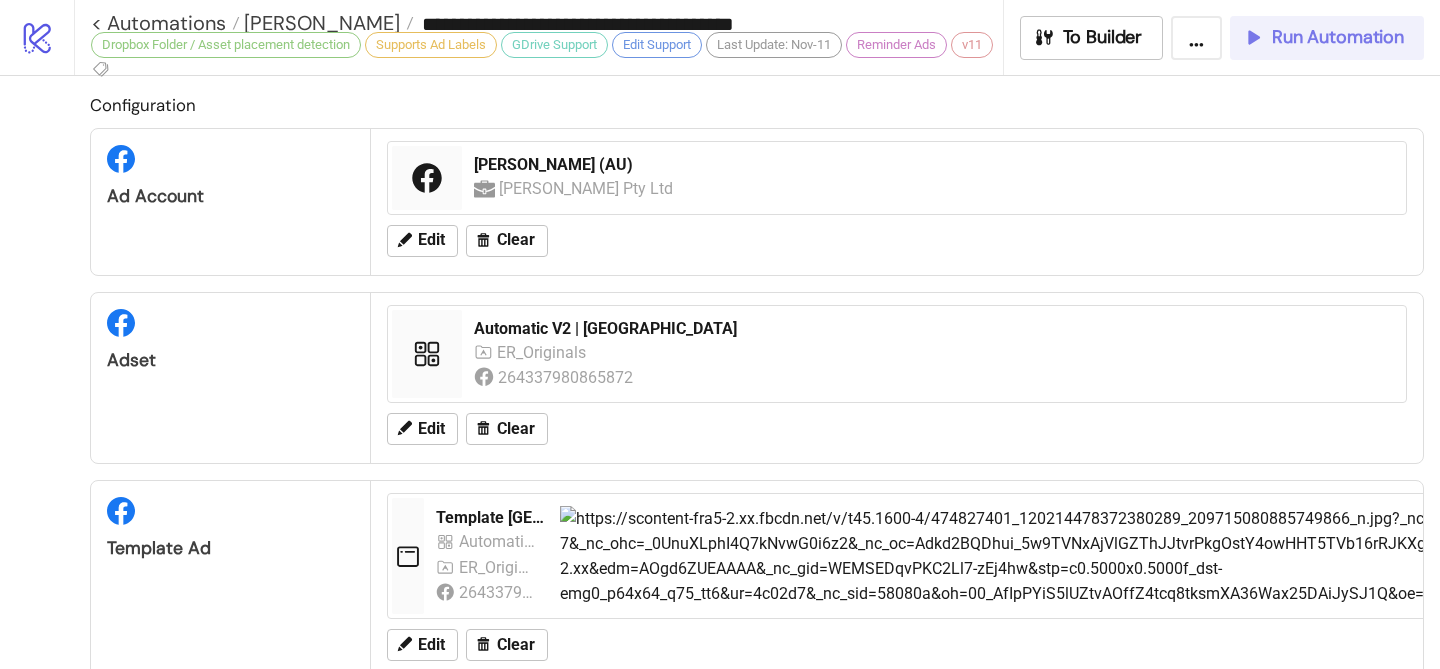 click on "Run Automation" at bounding box center (1327, 38) 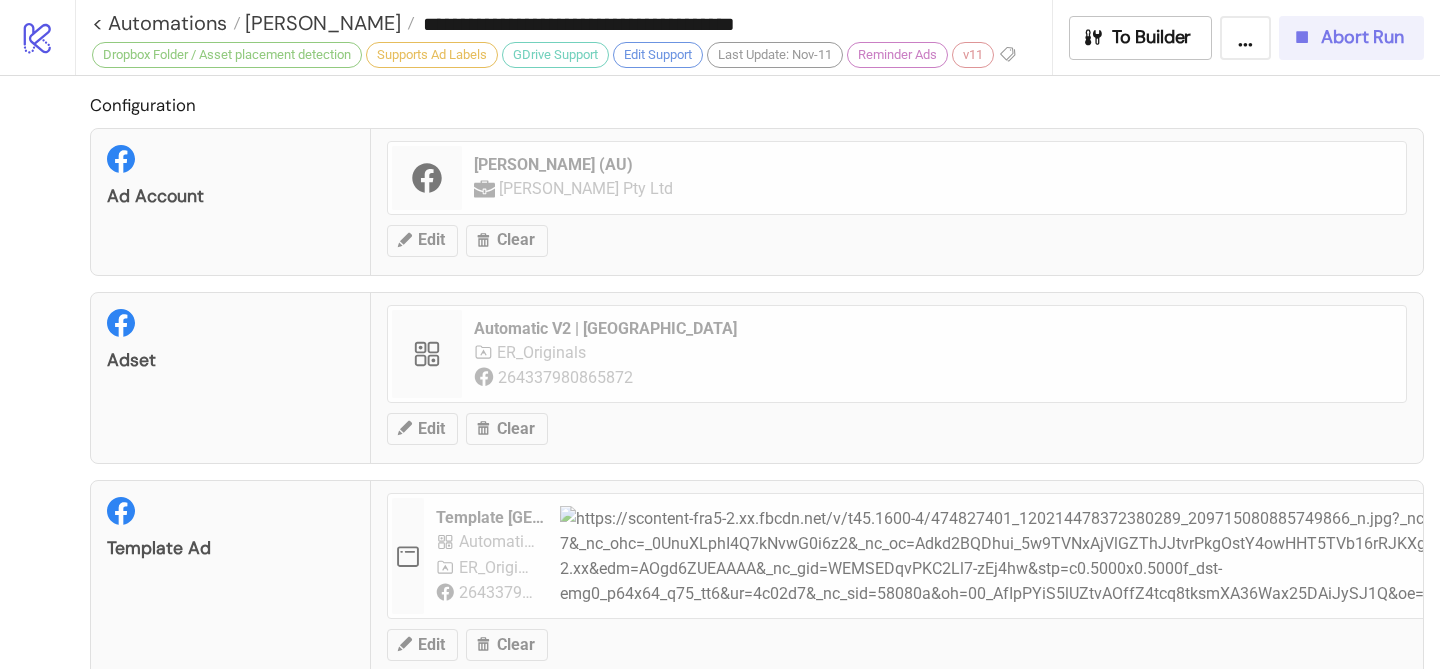 click on "Abort Run" at bounding box center [1347, 37] 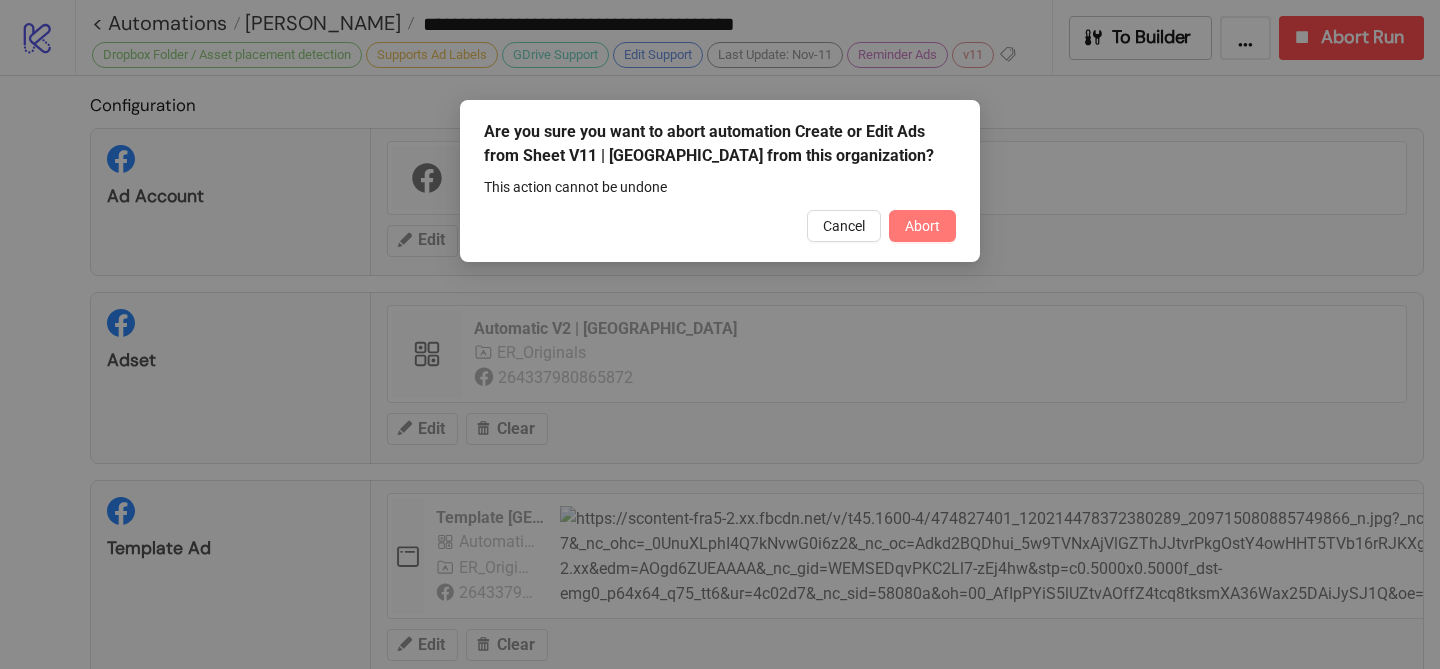 click on "Abort" at bounding box center (922, 226) 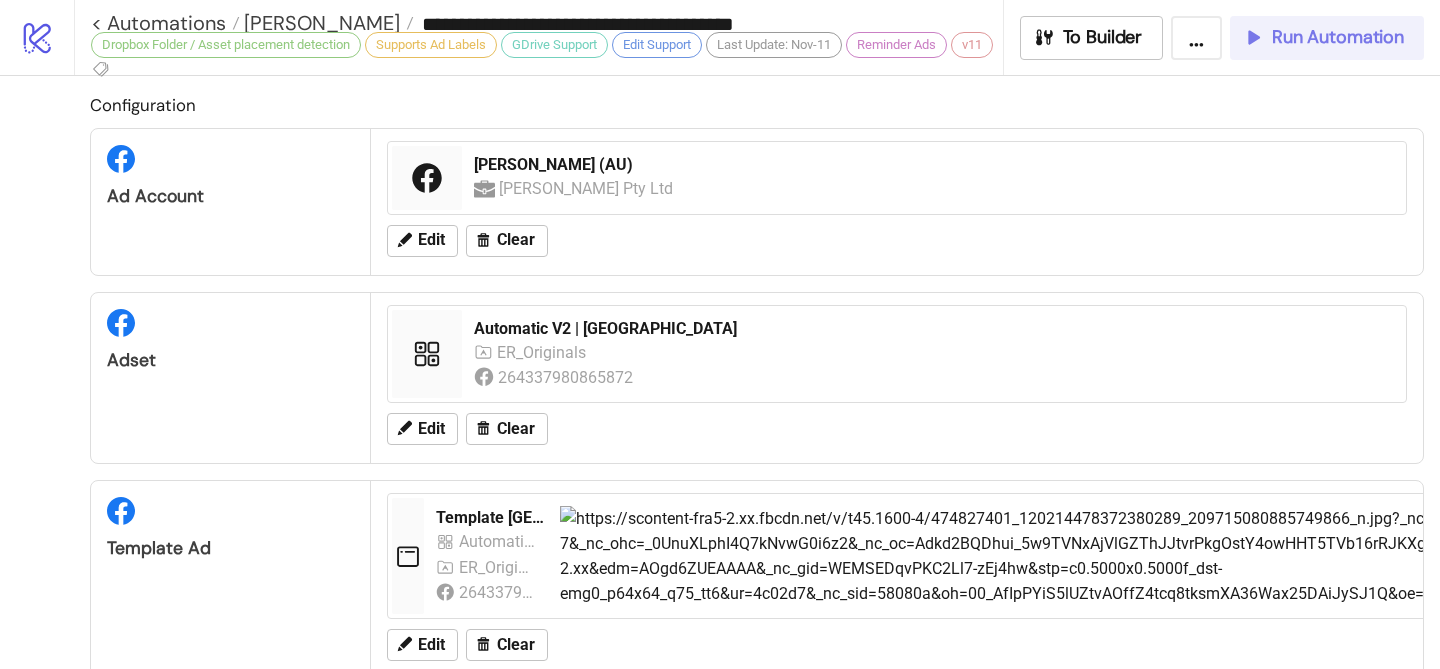 click on "Run Automation" at bounding box center [1327, 38] 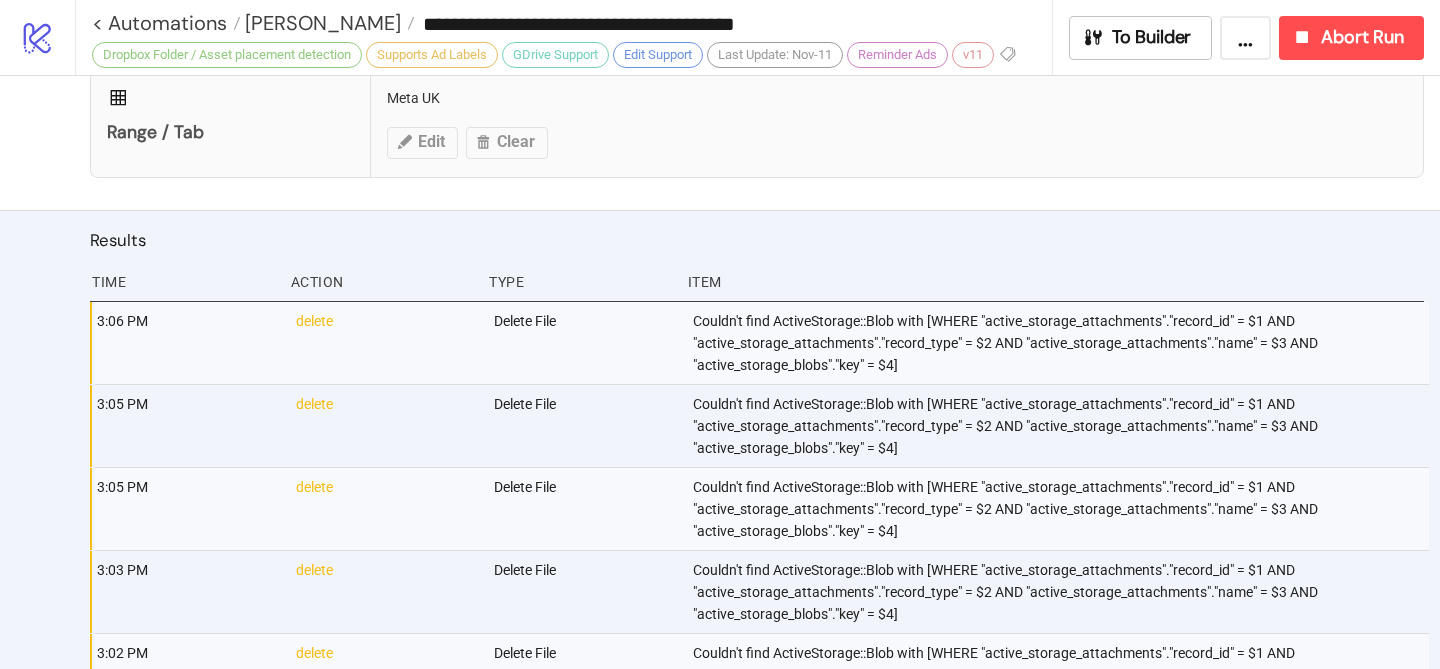 scroll, scrollTop: 1181, scrollLeft: 0, axis: vertical 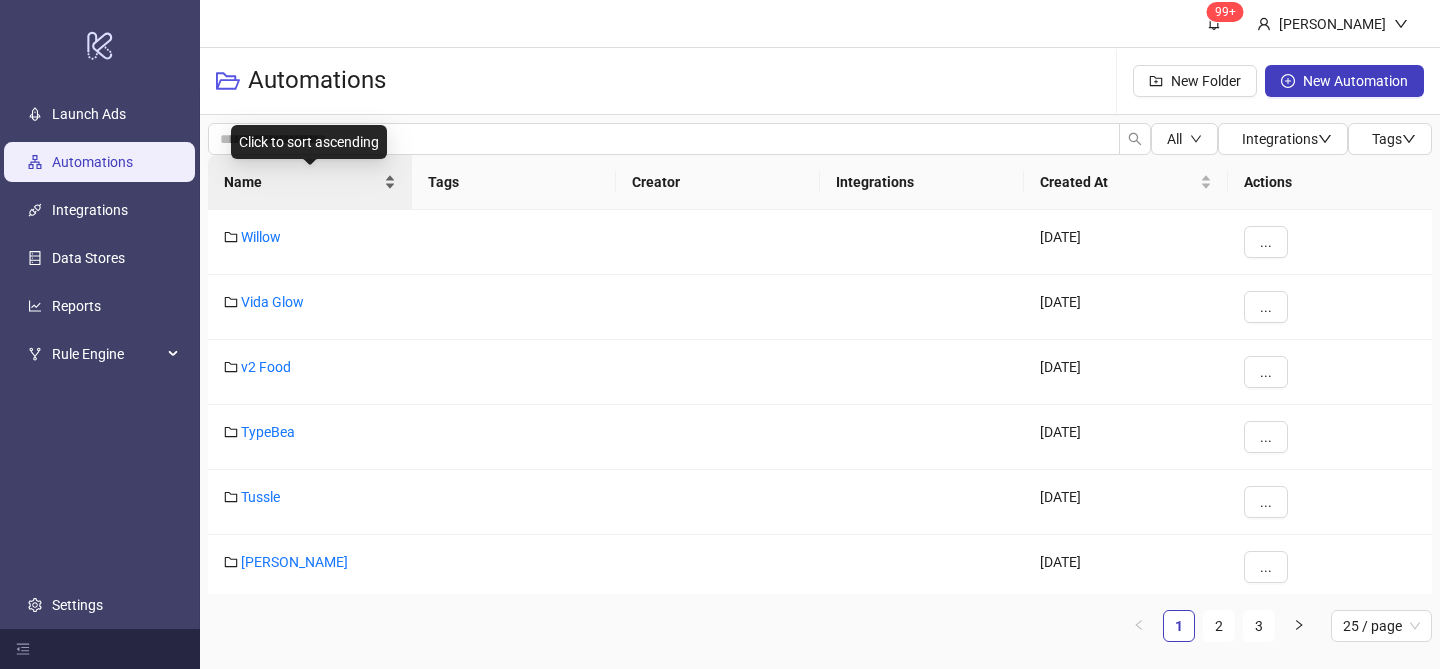 click on "Name" at bounding box center [310, 182] 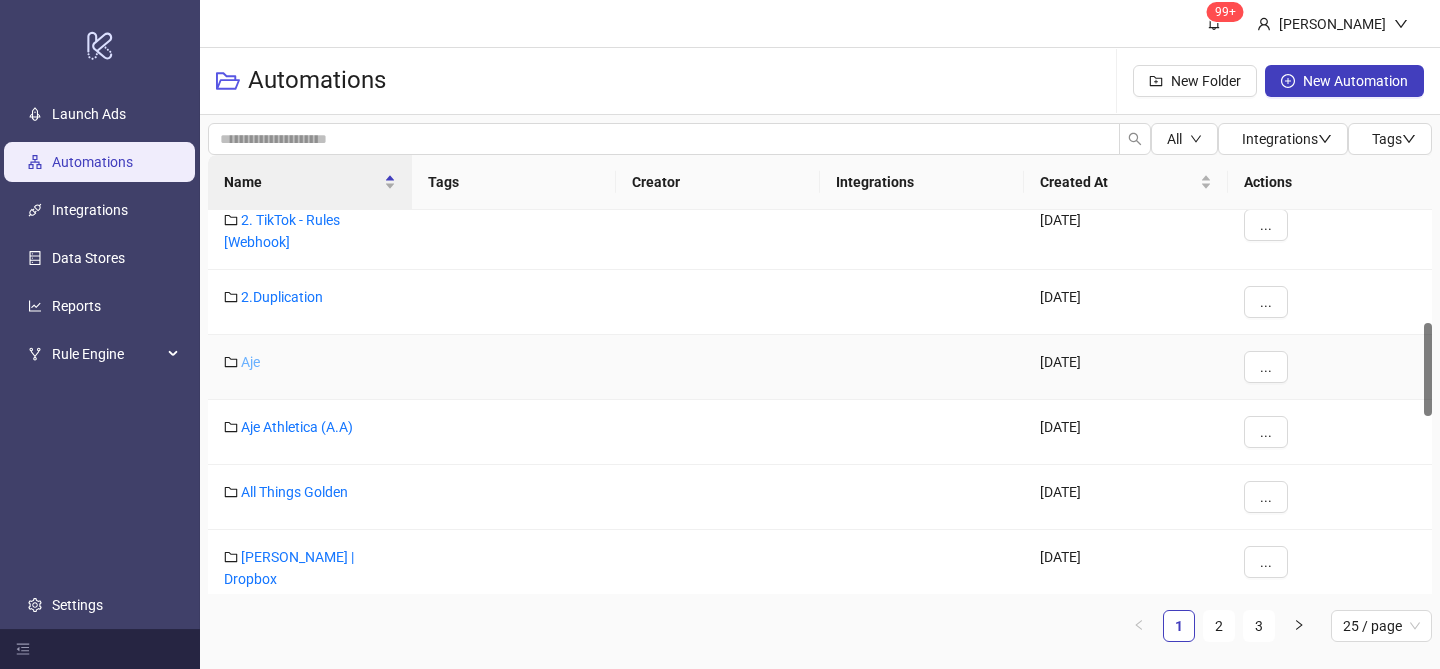 click on "Aje" at bounding box center (250, 362) 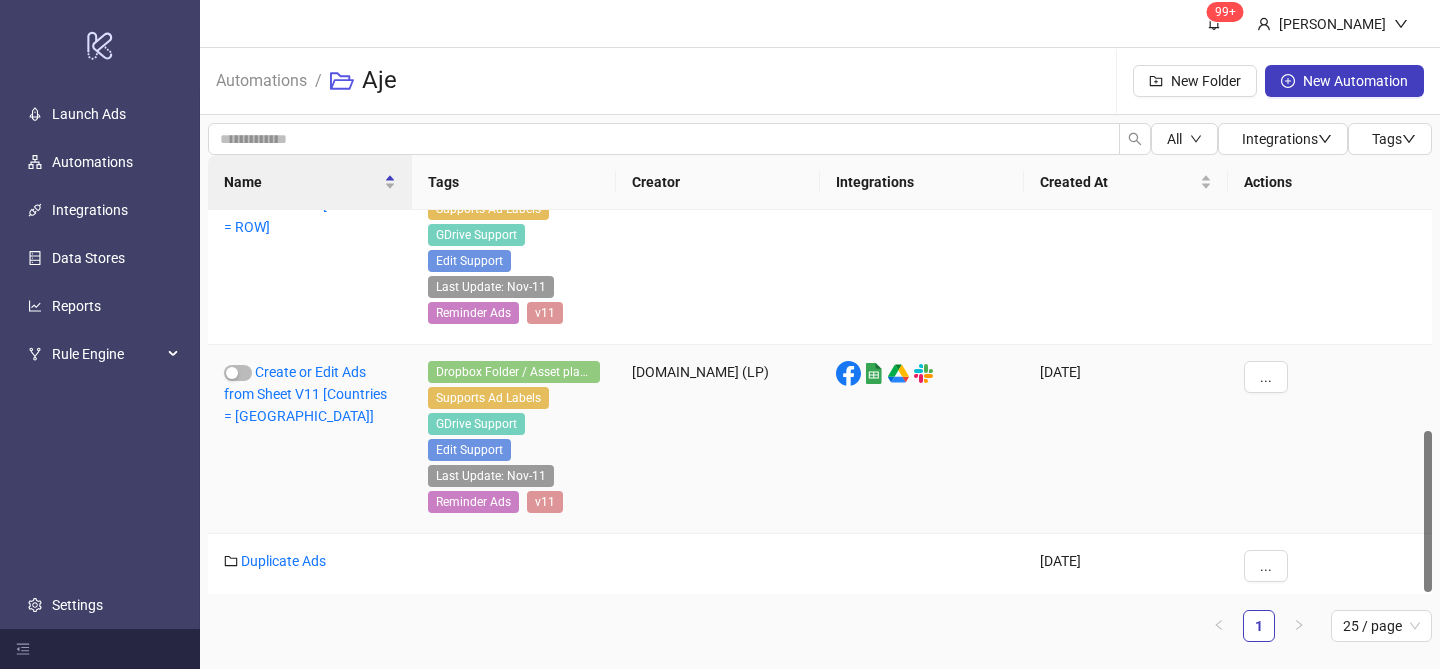 scroll, scrollTop: 527, scrollLeft: 0, axis: vertical 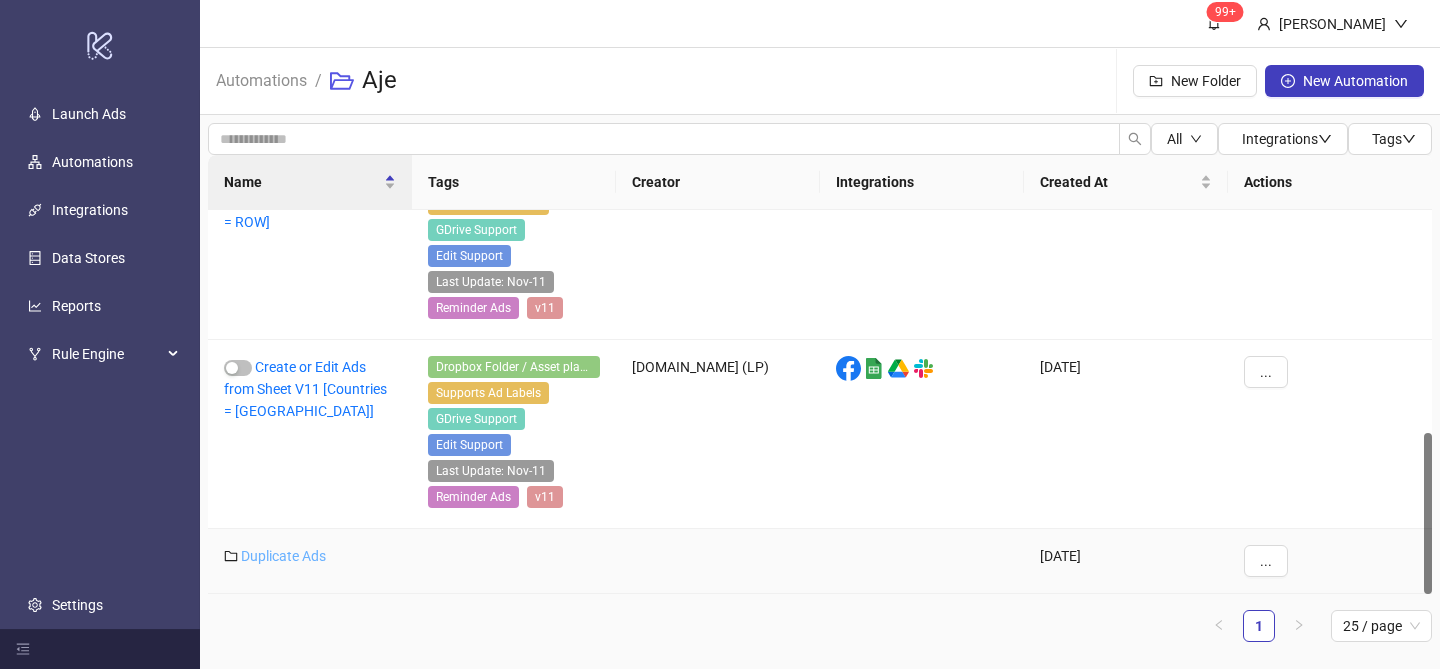click on "Duplicate Ads" at bounding box center (283, 556) 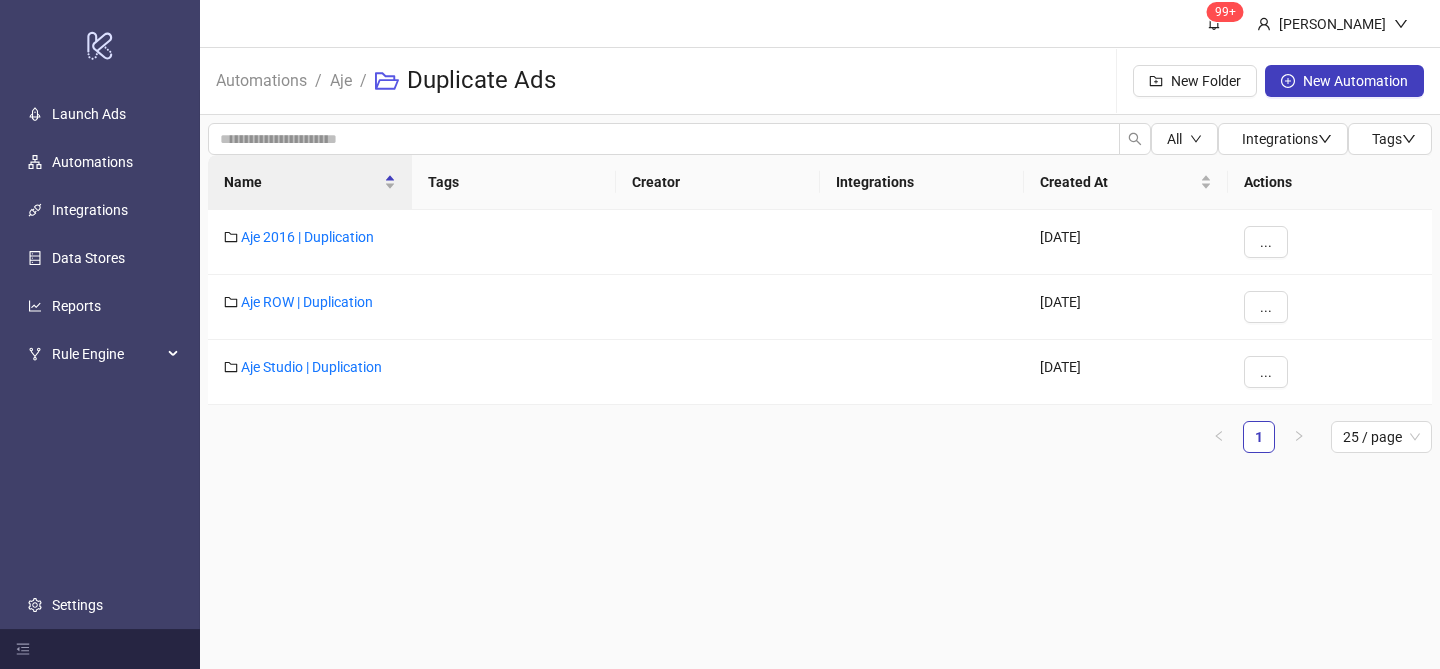 scroll, scrollTop: 0, scrollLeft: 0, axis: both 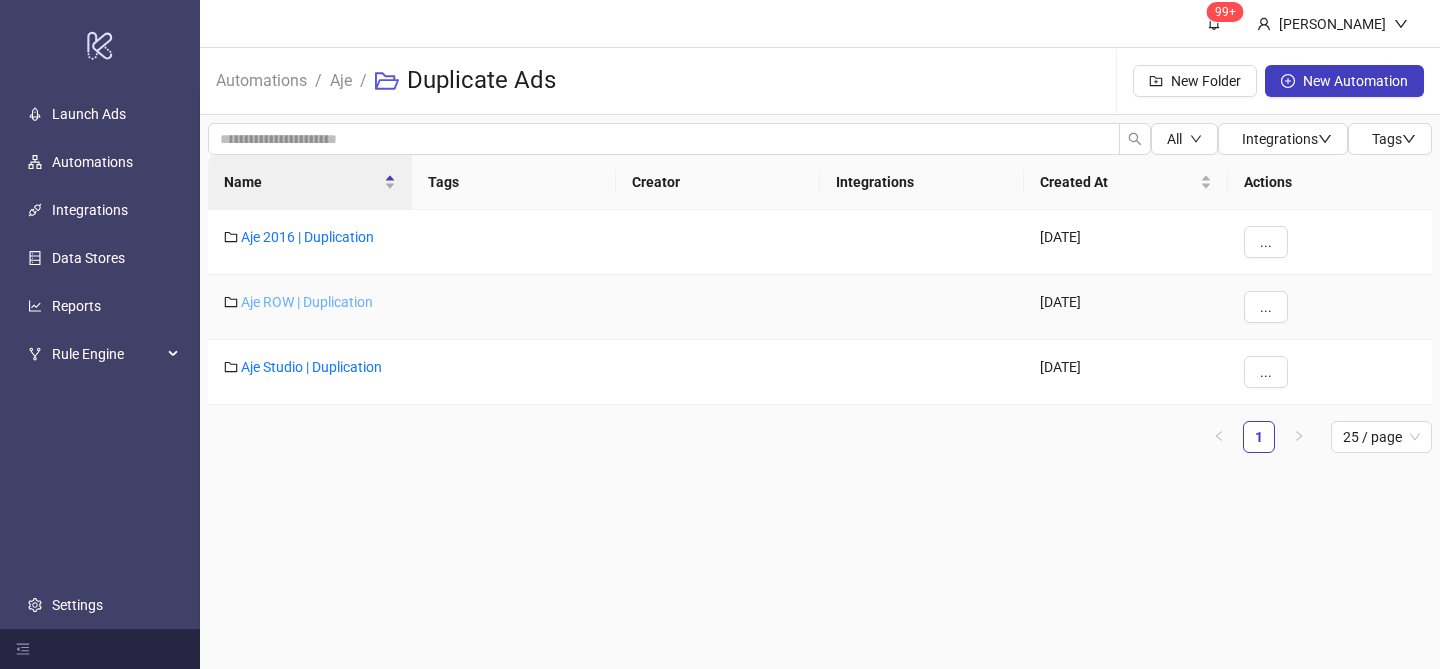 click on "Aje ROW | Duplication" at bounding box center [307, 302] 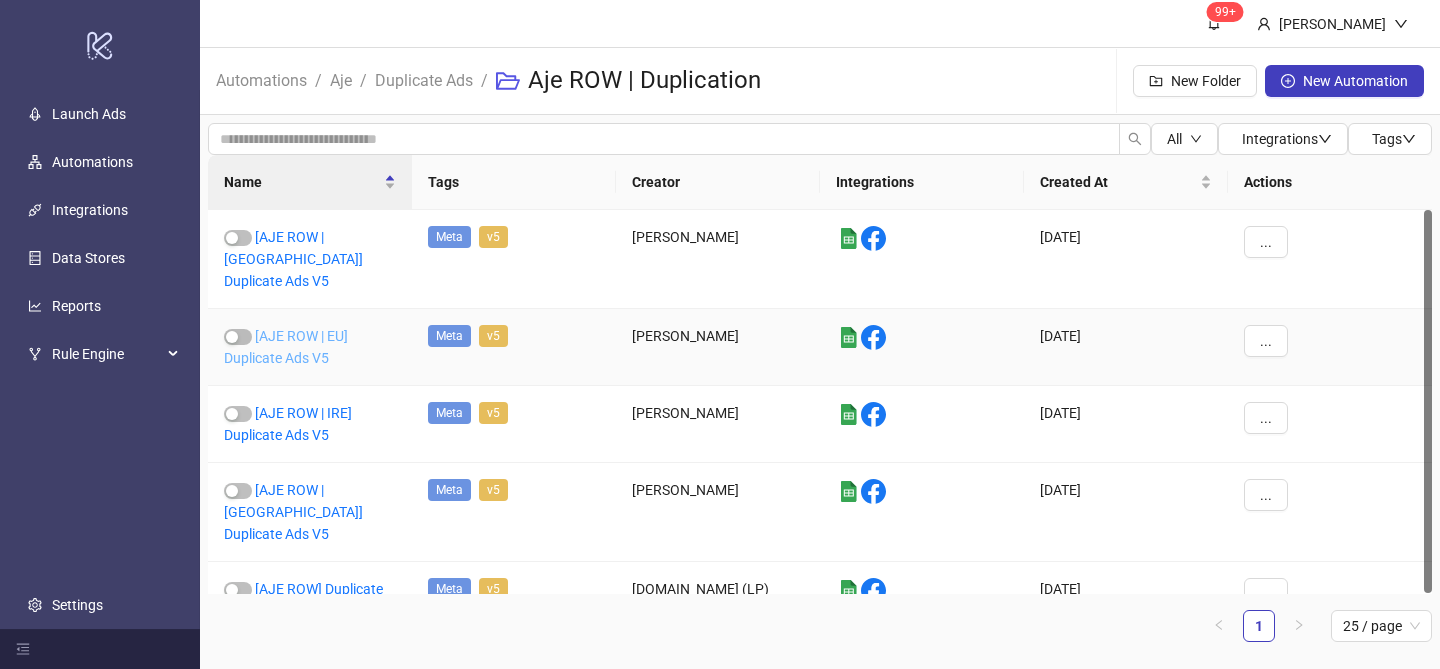 click on "[AJE ROW | EU] Duplicate Ads V5" at bounding box center (286, 347) 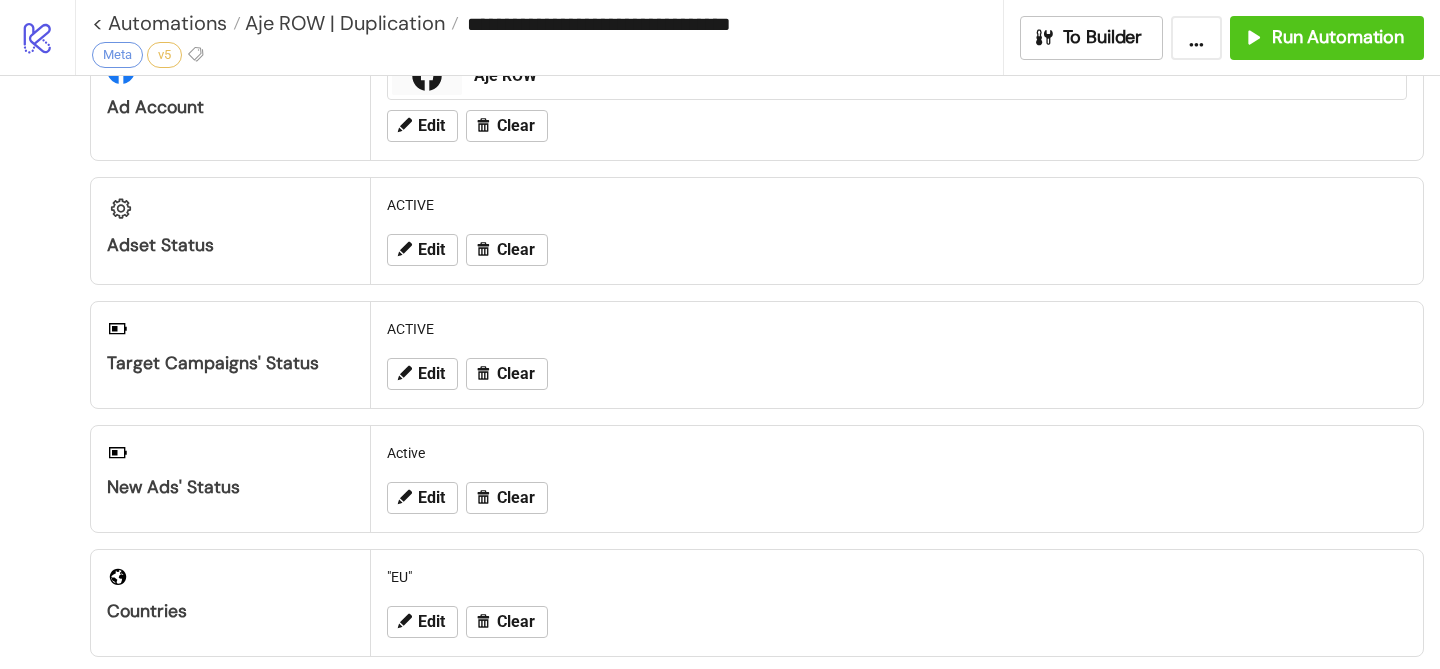 scroll, scrollTop: 300, scrollLeft: 0, axis: vertical 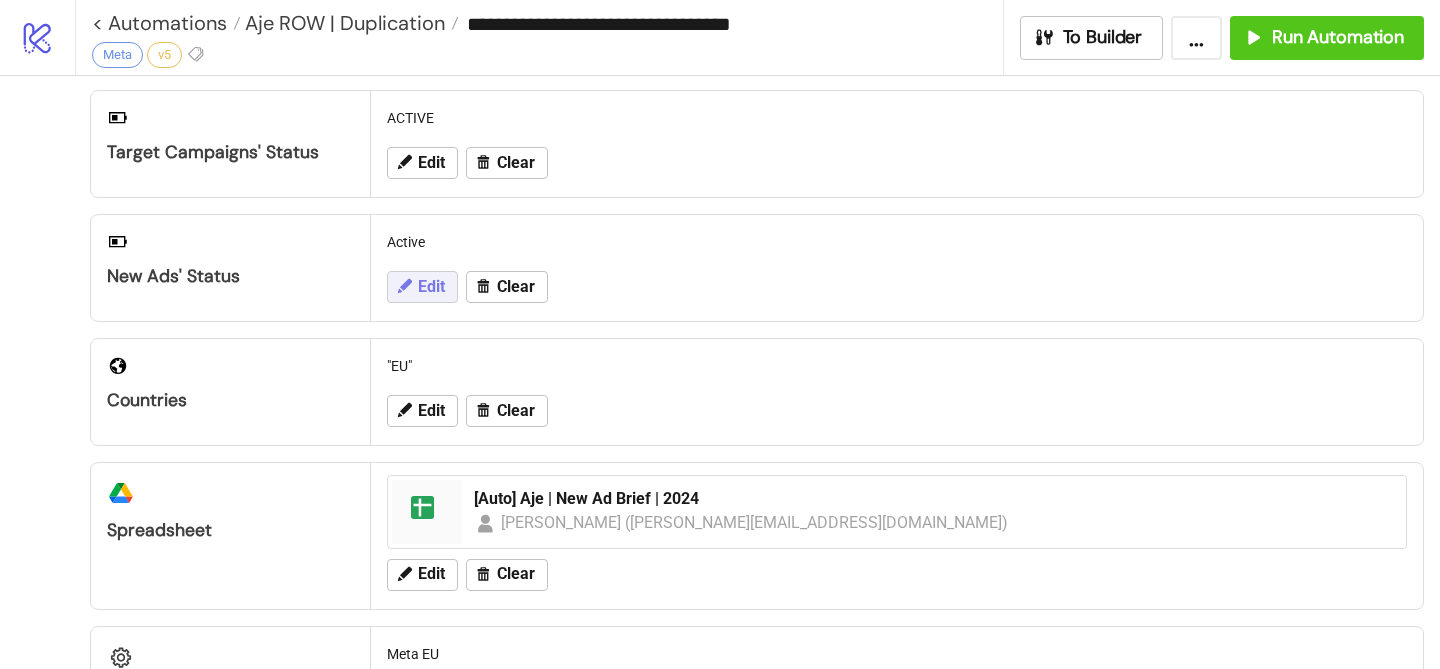 click on "Edit" at bounding box center [431, 287] 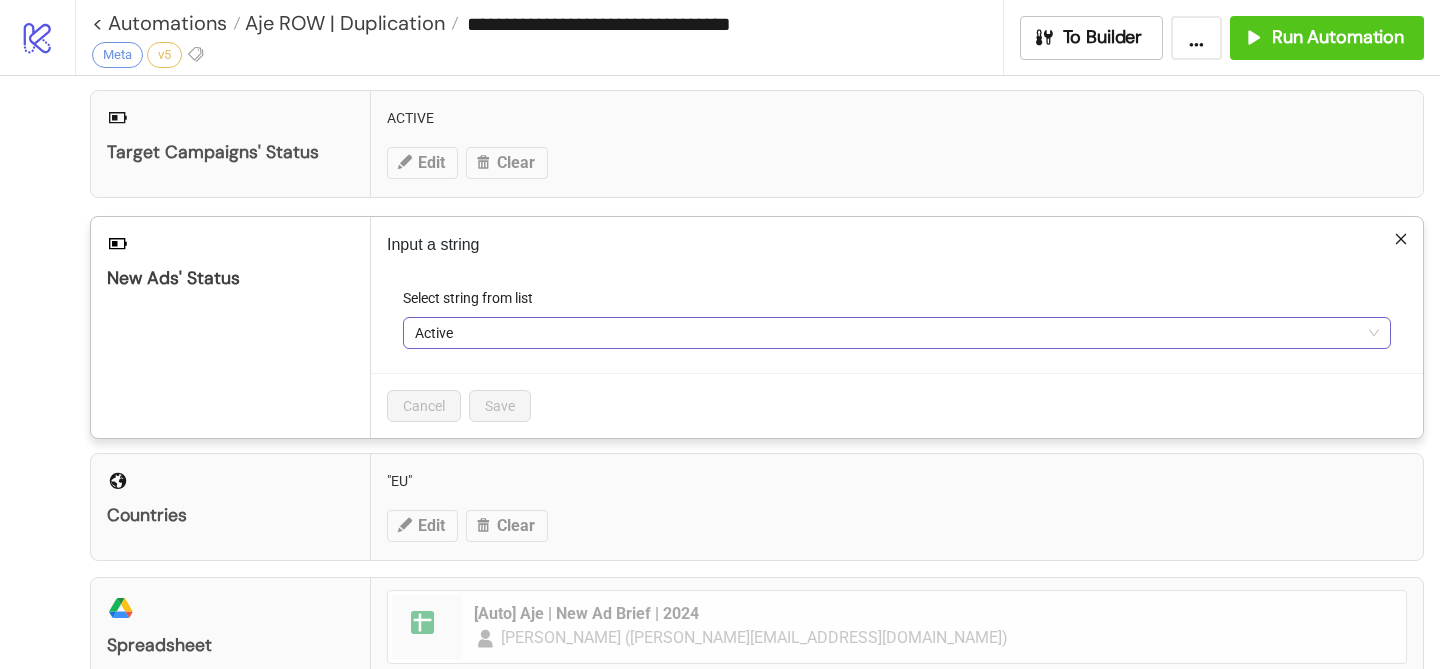 click on "Active" at bounding box center (897, 333) 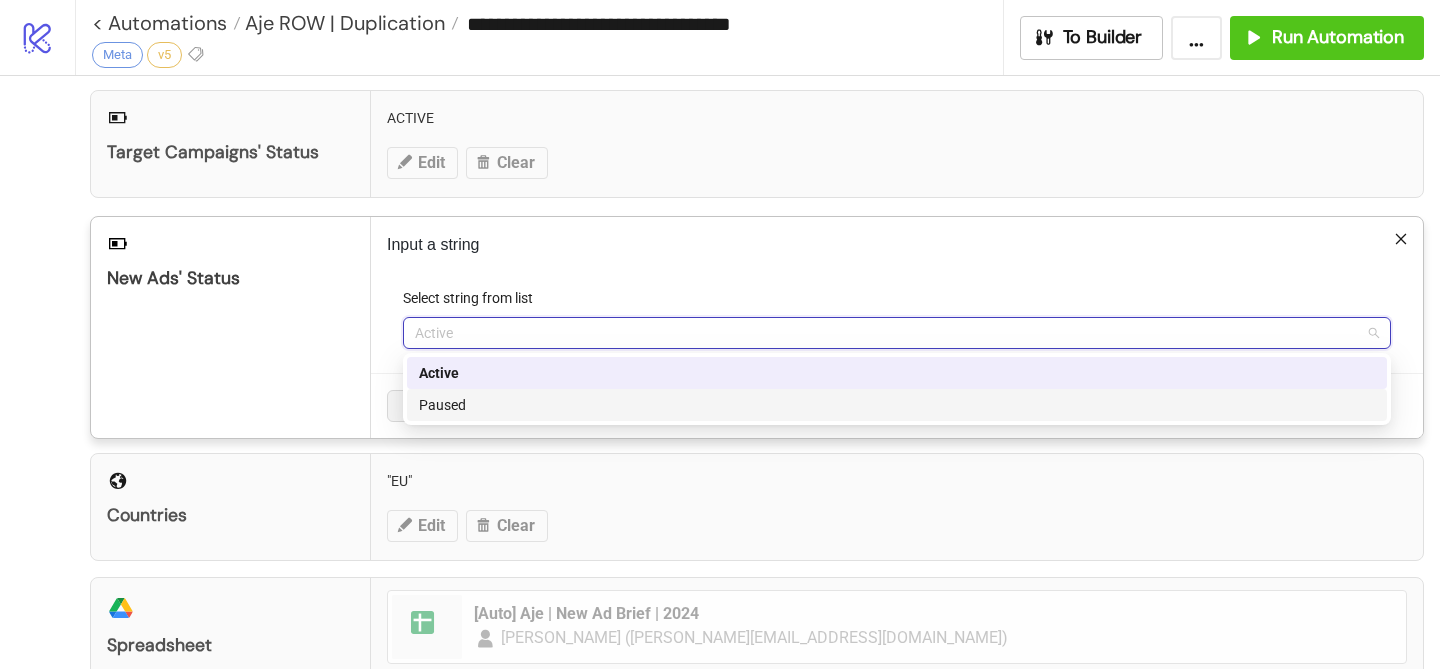 click on "Paused" at bounding box center (897, 405) 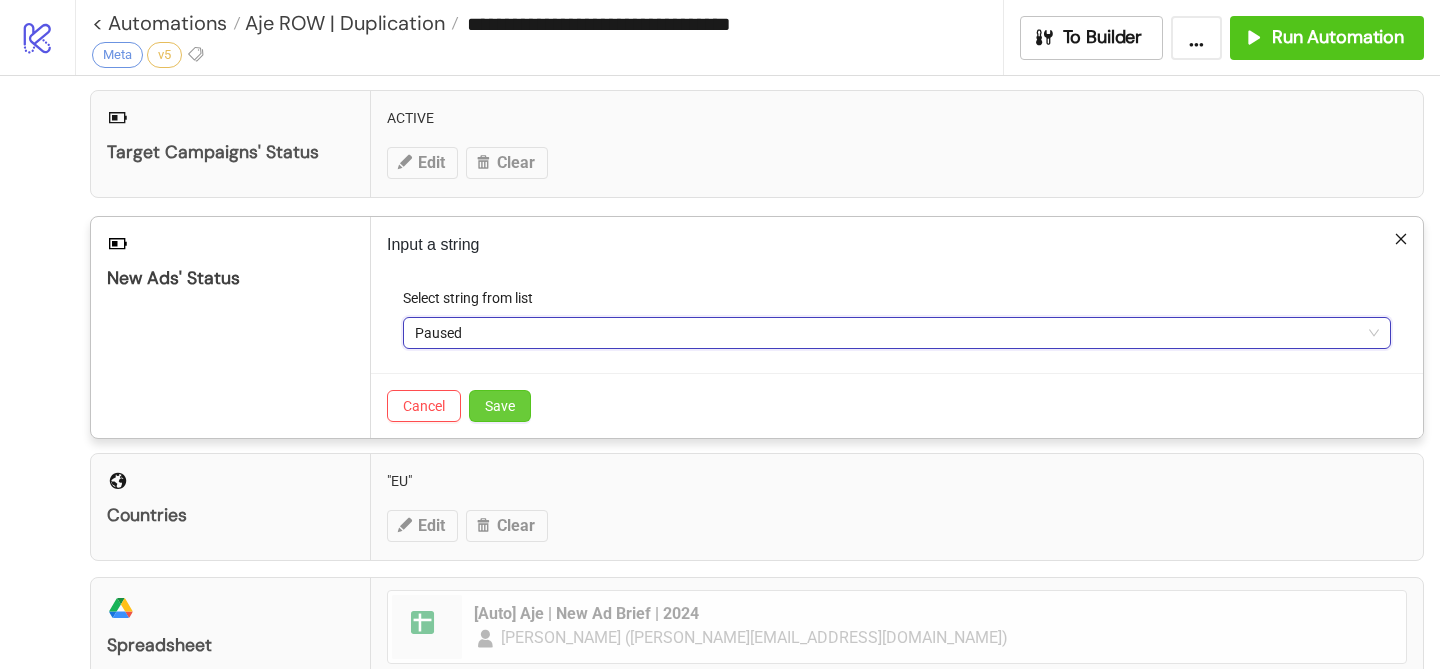 click on "Save" at bounding box center (500, 406) 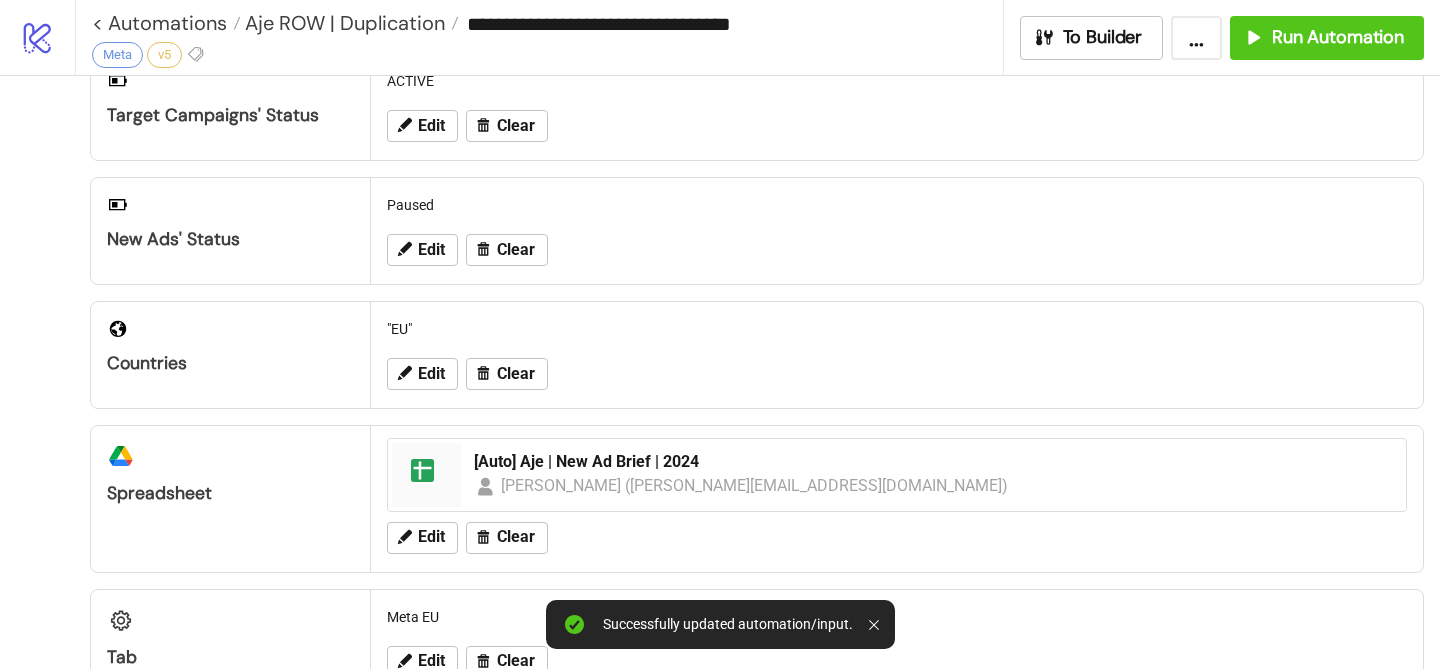 scroll, scrollTop: 177, scrollLeft: 0, axis: vertical 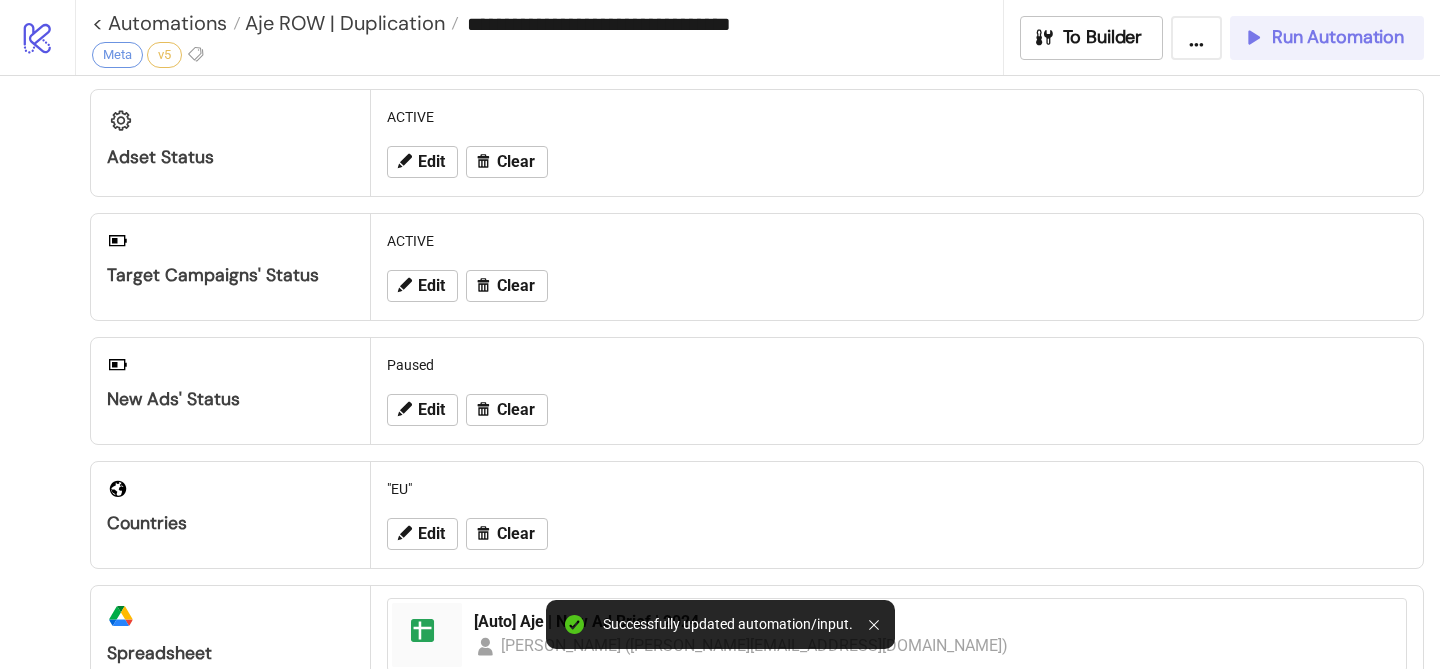 click on "Run Automation" at bounding box center (1338, 37) 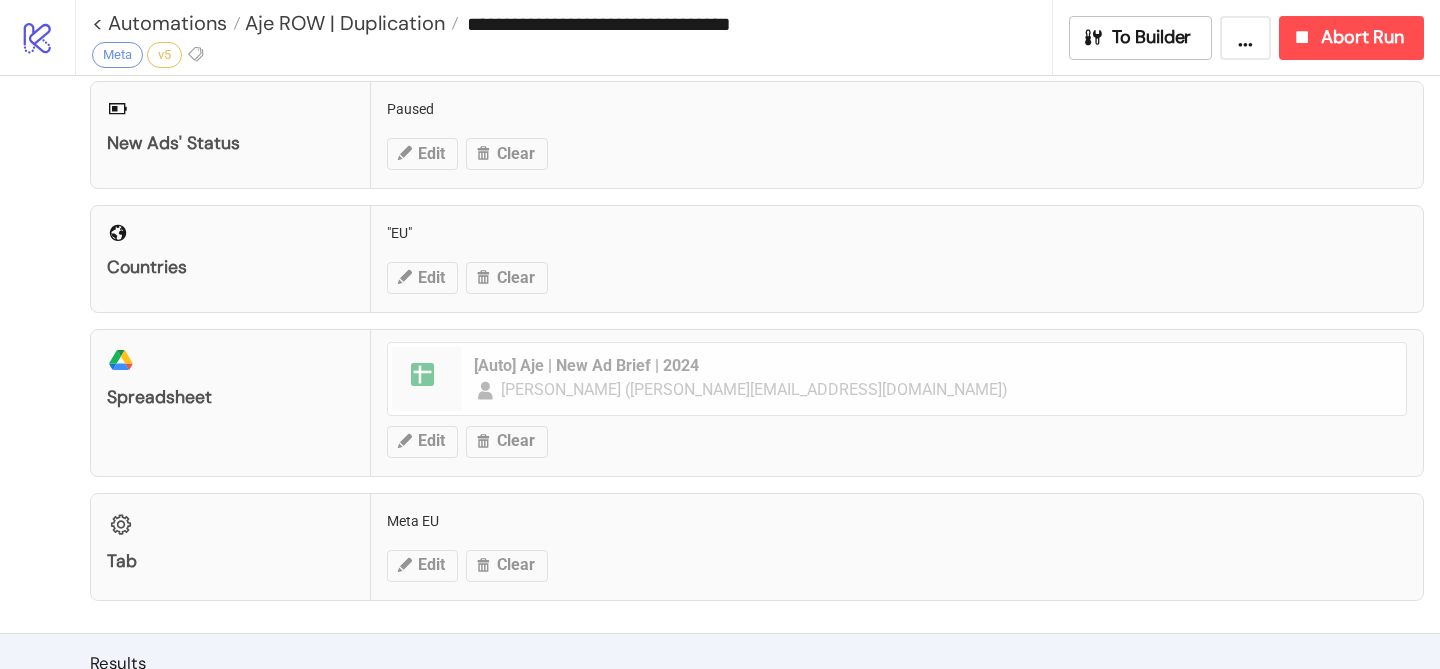scroll, scrollTop: 526, scrollLeft: 0, axis: vertical 